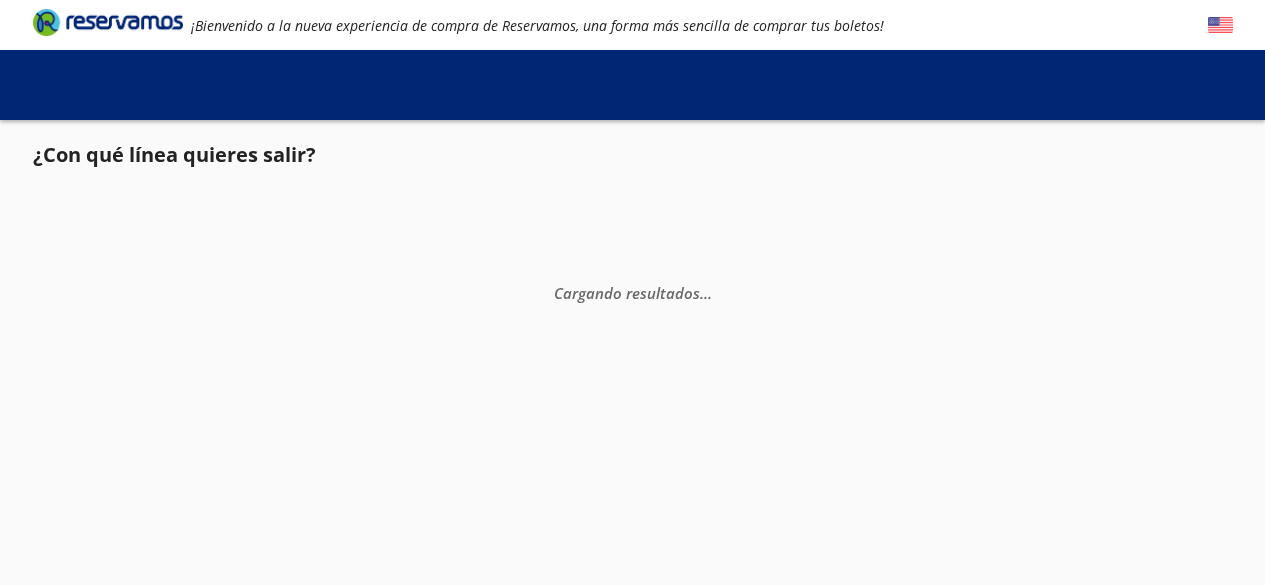 scroll, scrollTop: 0, scrollLeft: 0, axis: both 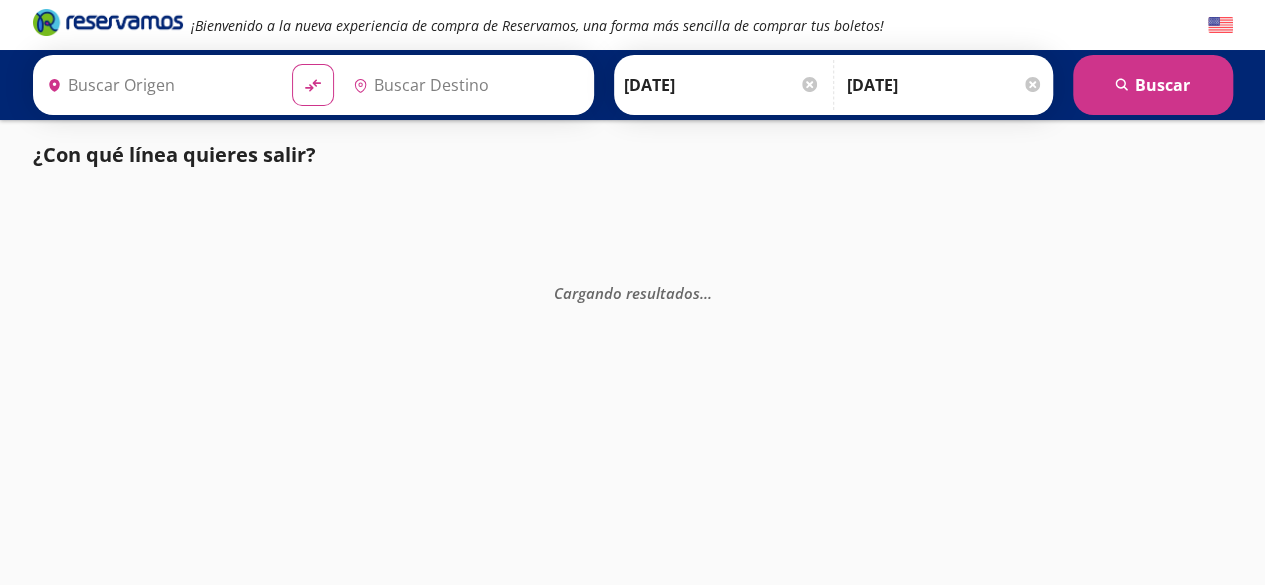 type on "[GEOGRAPHIC_DATA], [GEOGRAPHIC_DATA]" 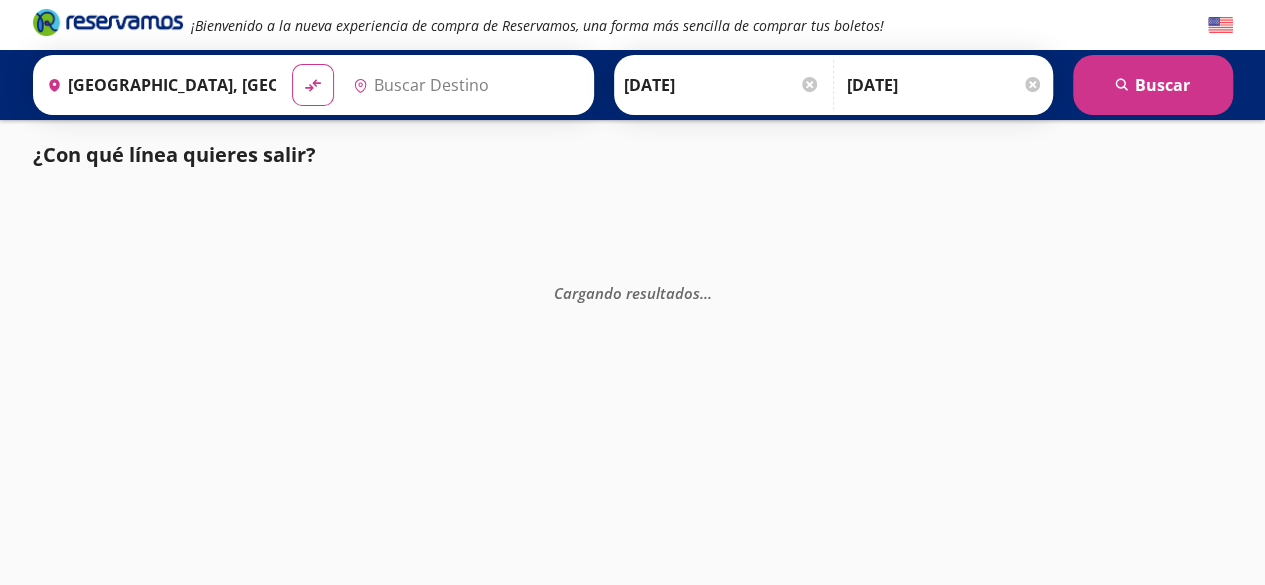 type on "Acapulco, [GEOGRAPHIC_DATA]" 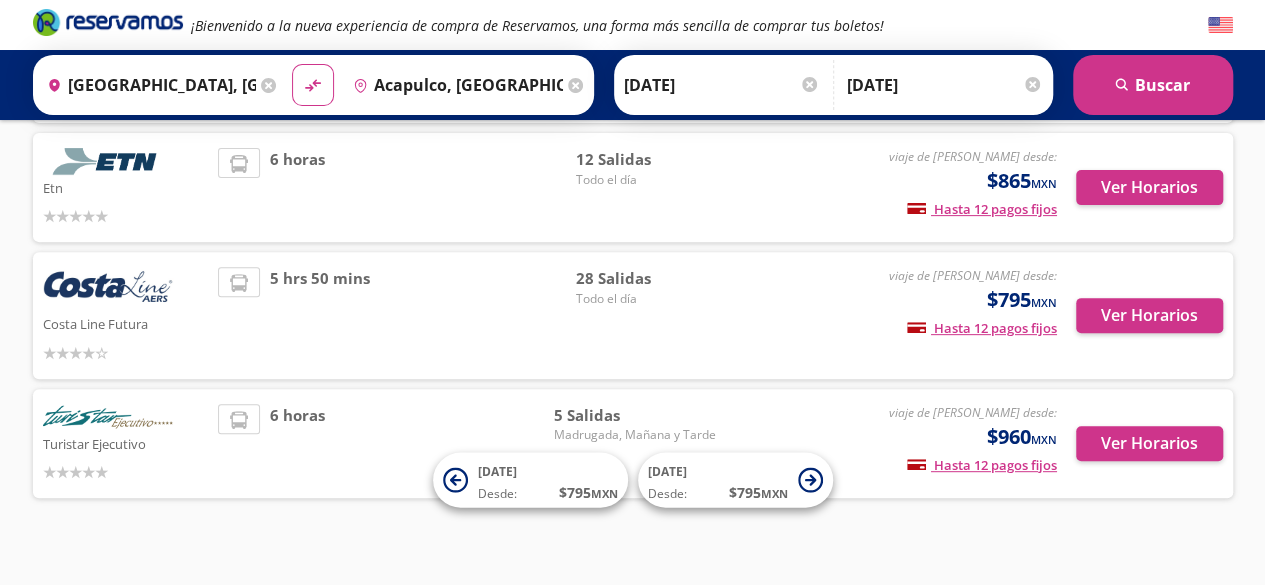 scroll, scrollTop: 275, scrollLeft: 0, axis: vertical 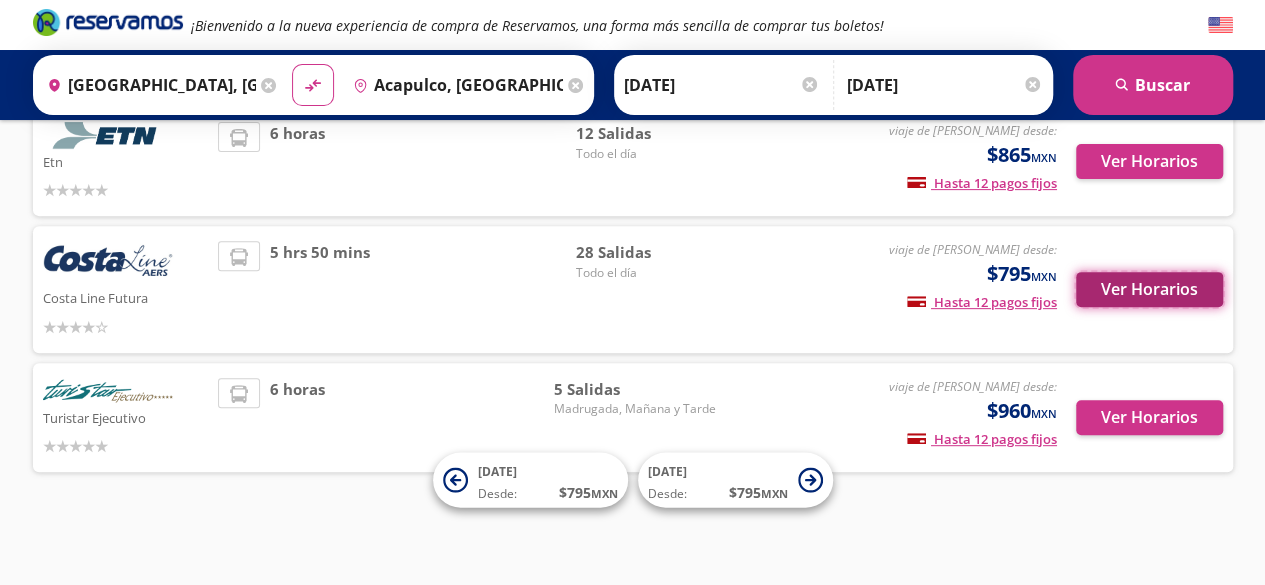 click on "Ver Horarios" at bounding box center (1149, 289) 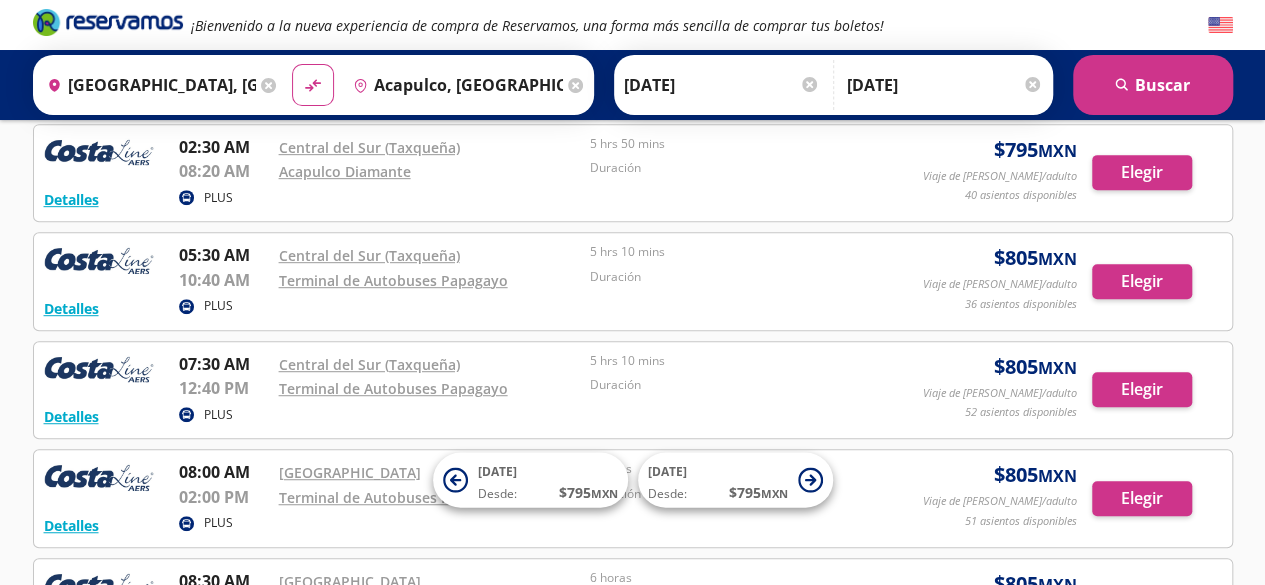scroll, scrollTop: 400, scrollLeft: 0, axis: vertical 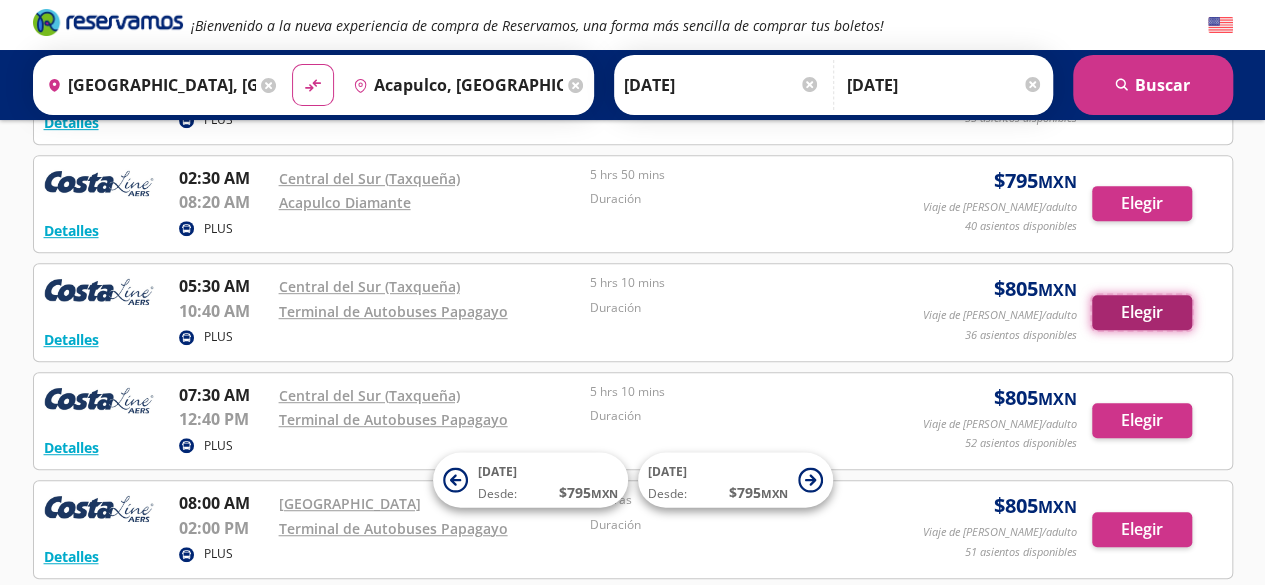 click on "Elegir" at bounding box center (1142, 312) 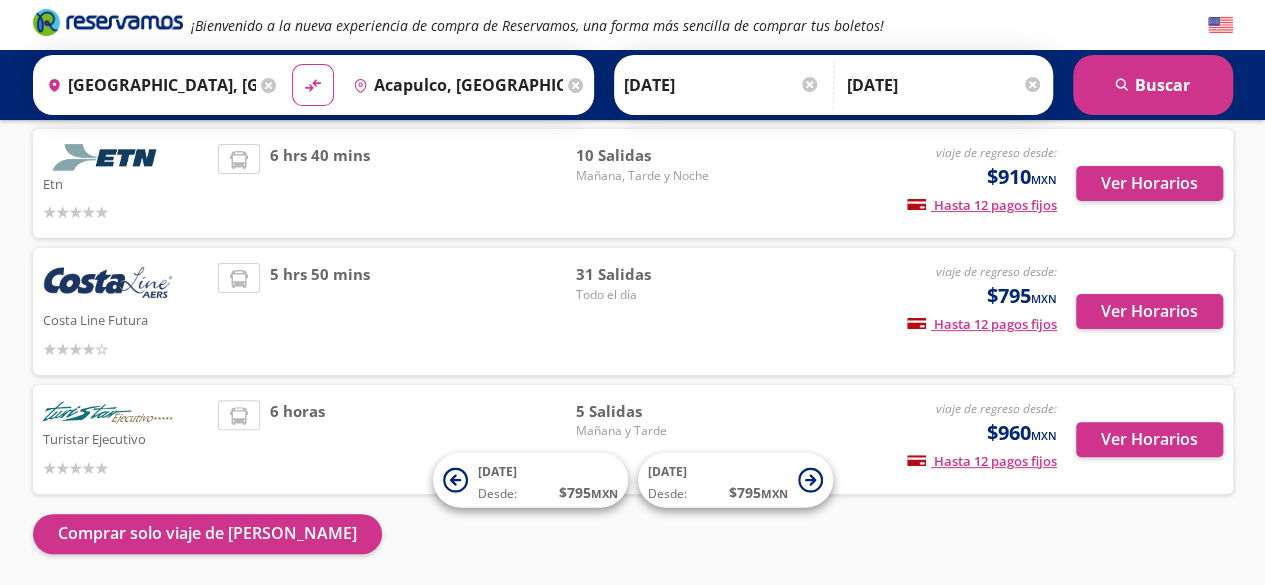 scroll, scrollTop: 102, scrollLeft: 0, axis: vertical 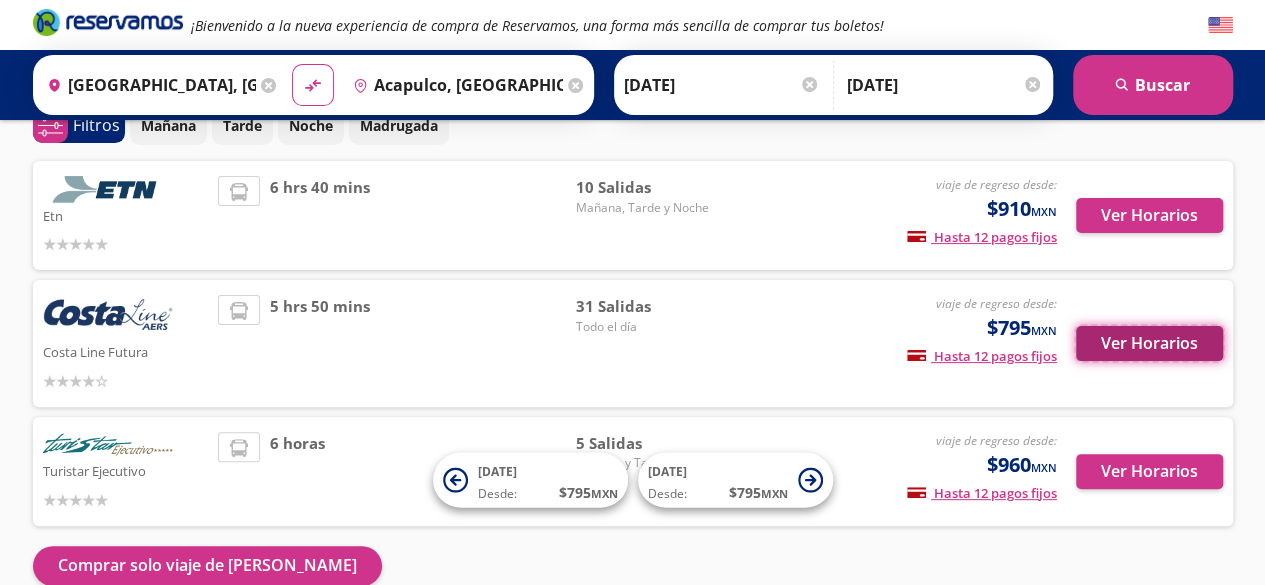 click on "Ver Horarios" at bounding box center [1149, 343] 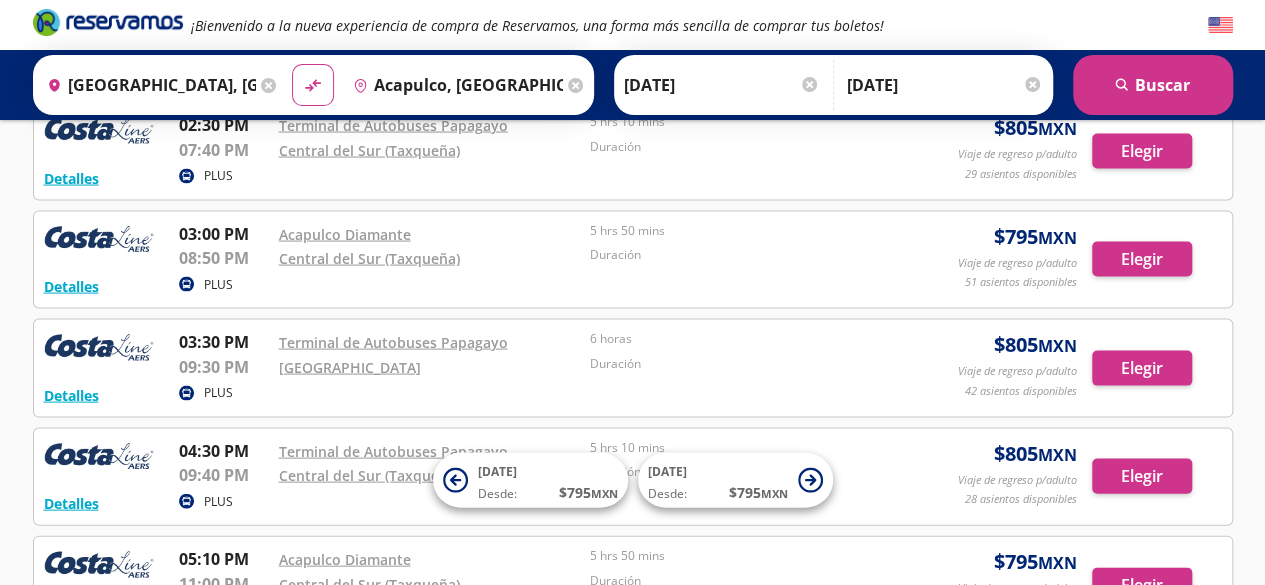 scroll, scrollTop: 1800, scrollLeft: 0, axis: vertical 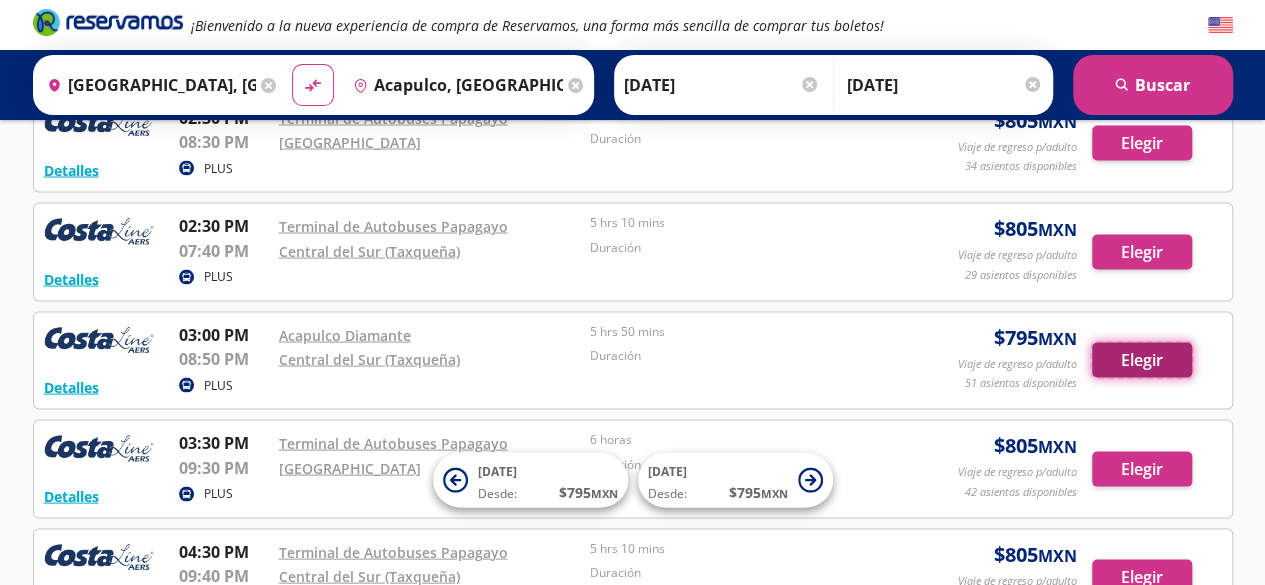 click on "Elegir" at bounding box center [1142, 359] 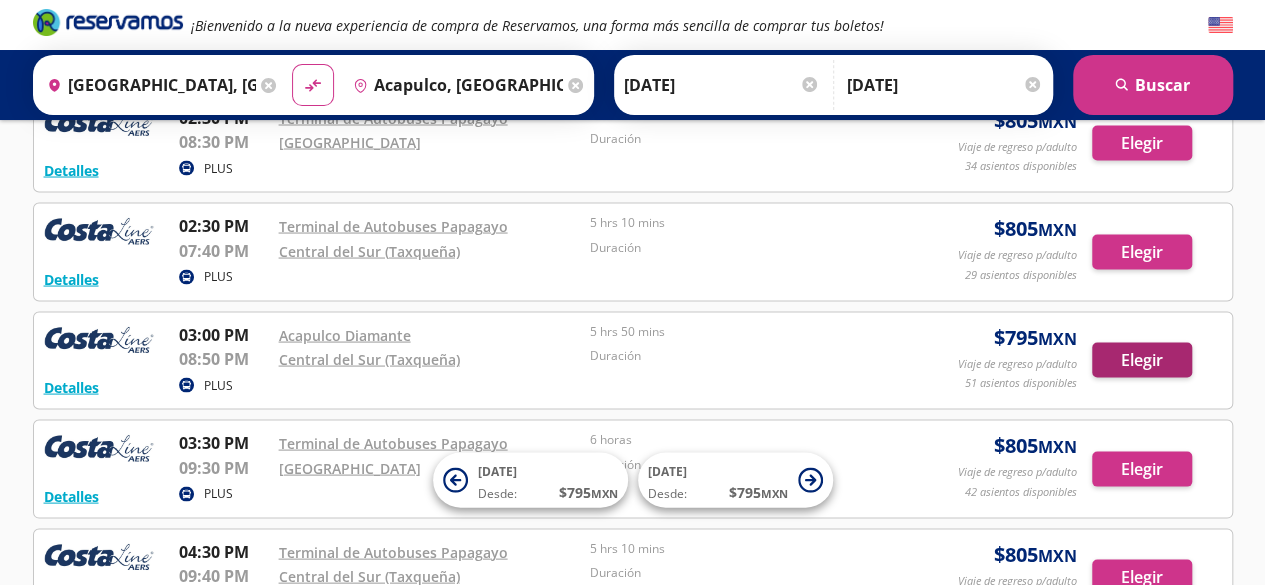 scroll, scrollTop: 0, scrollLeft: 0, axis: both 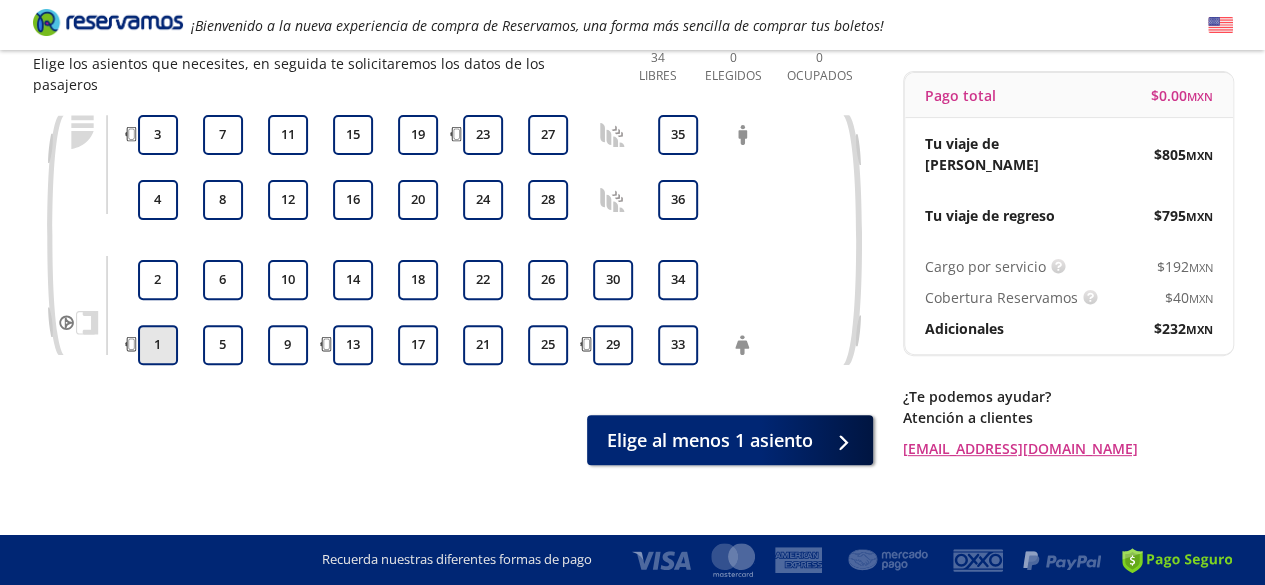 click on "1" at bounding box center (158, 345) 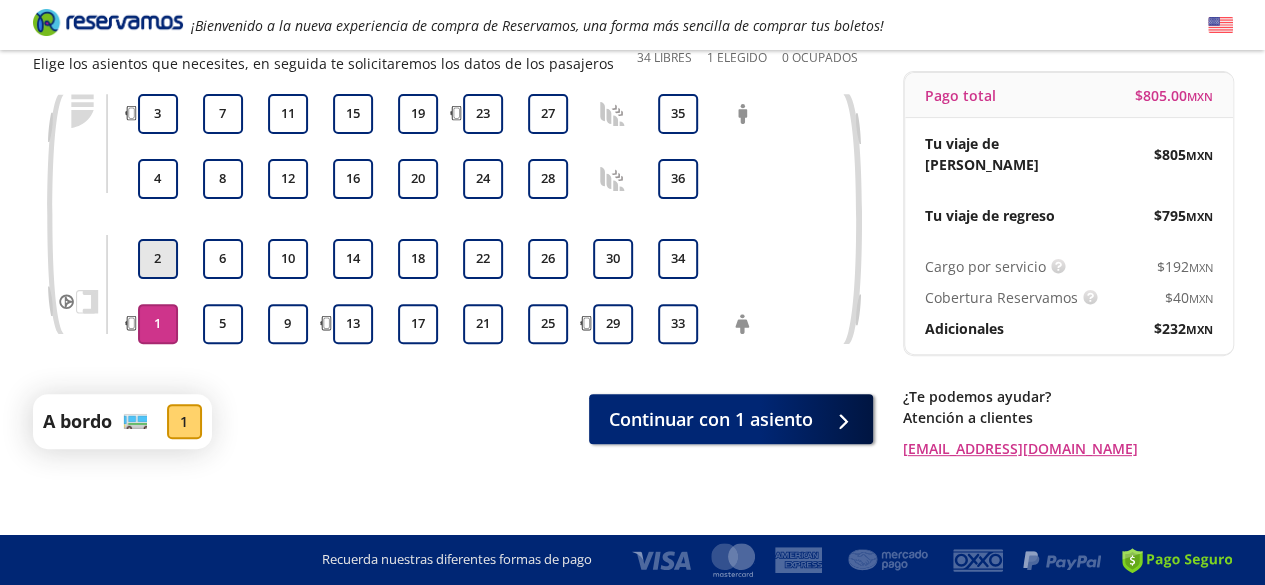 click on "2" at bounding box center [158, 259] 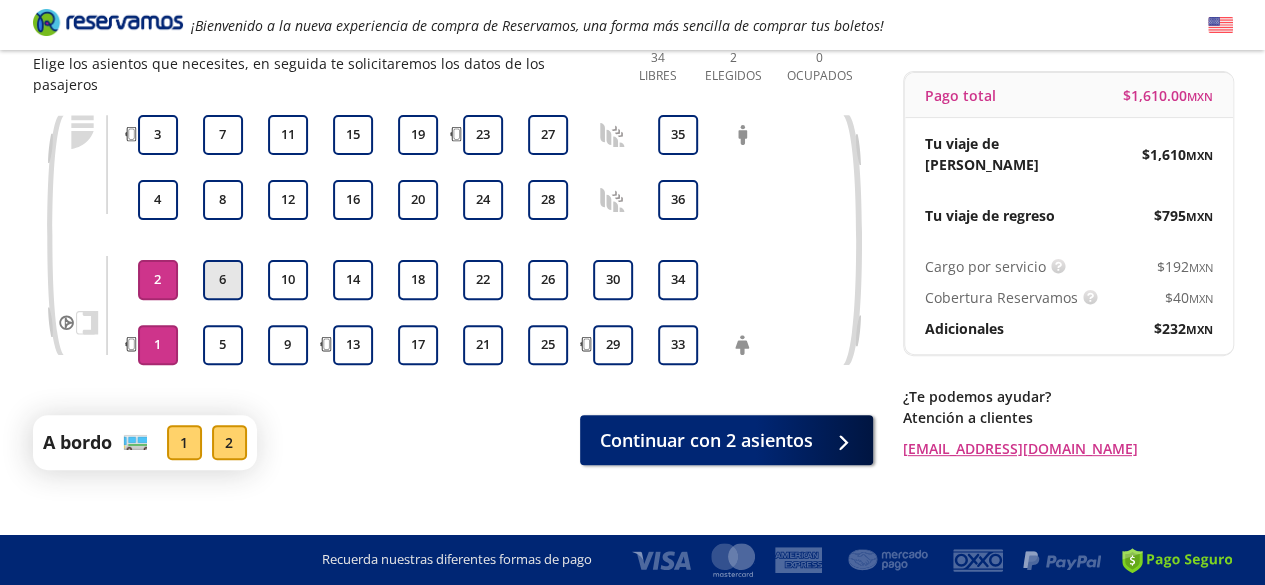 click on "6" at bounding box center [223, 280] 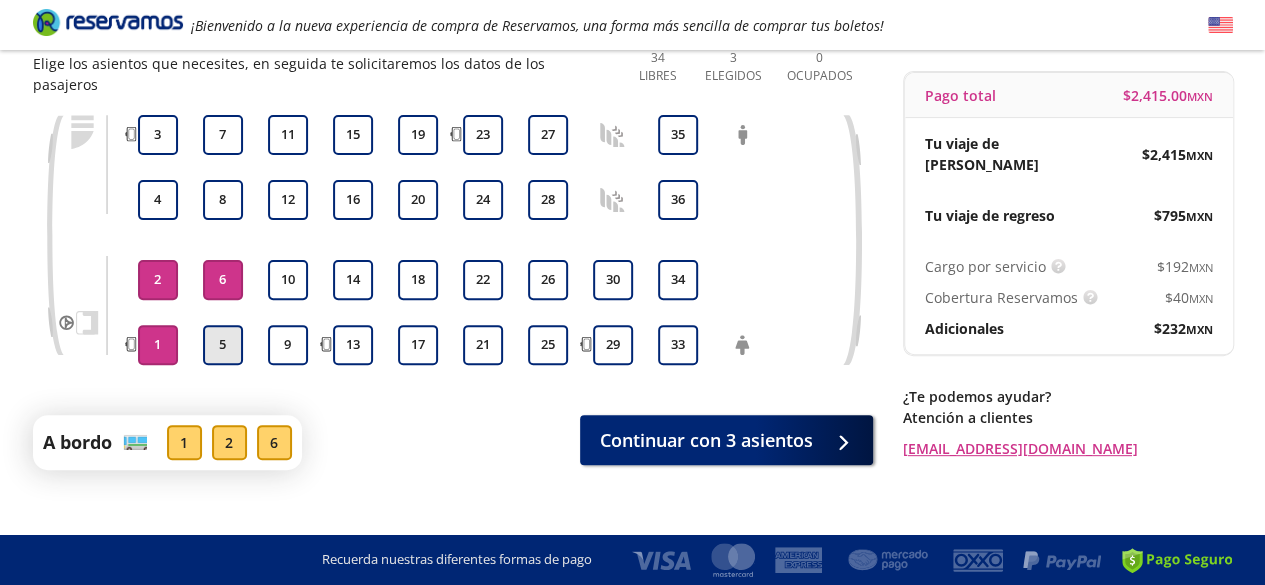 click on "5" at bounding box center [223, 345] 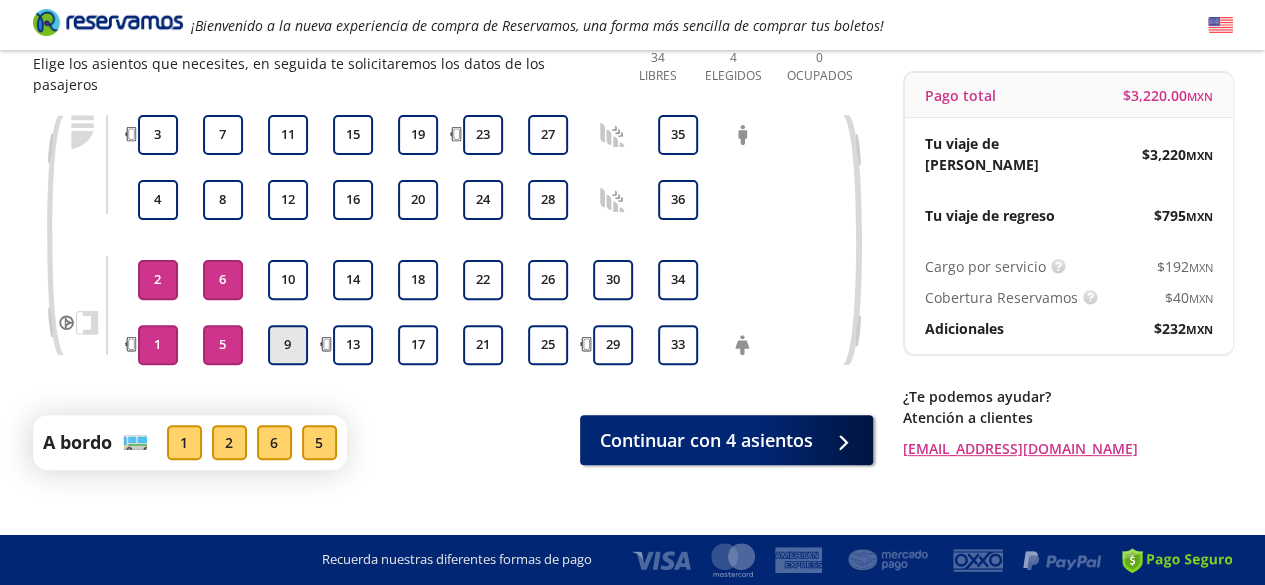 click on "9" at bounding box center [288, 345] 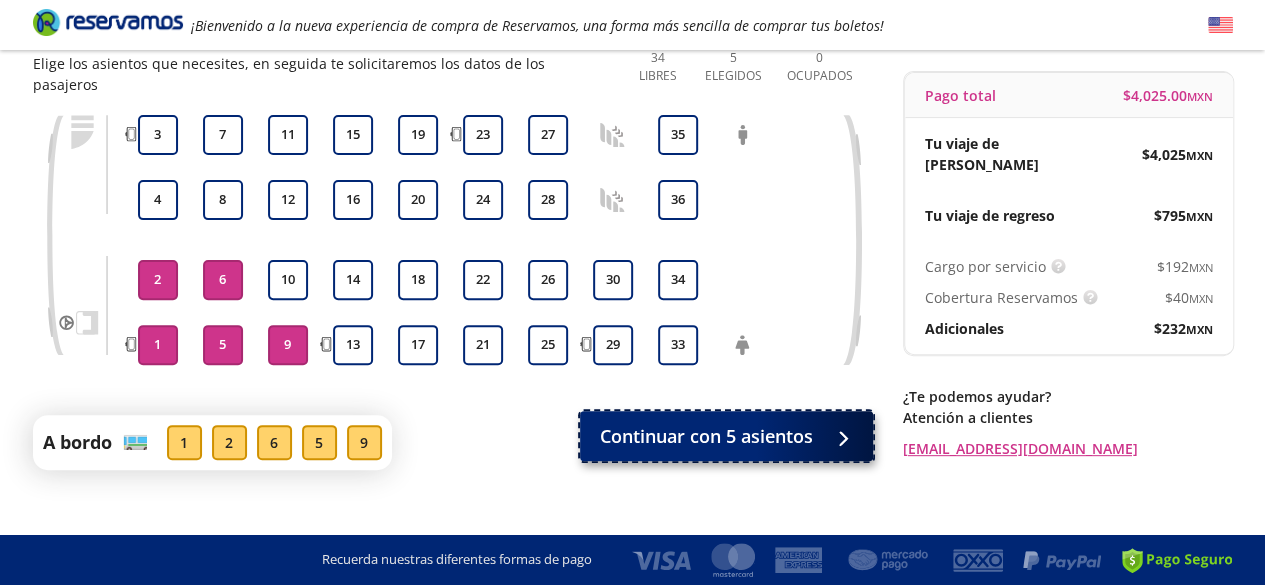click on "Continuar con 5 asientos" at bounding box center (706, 436) 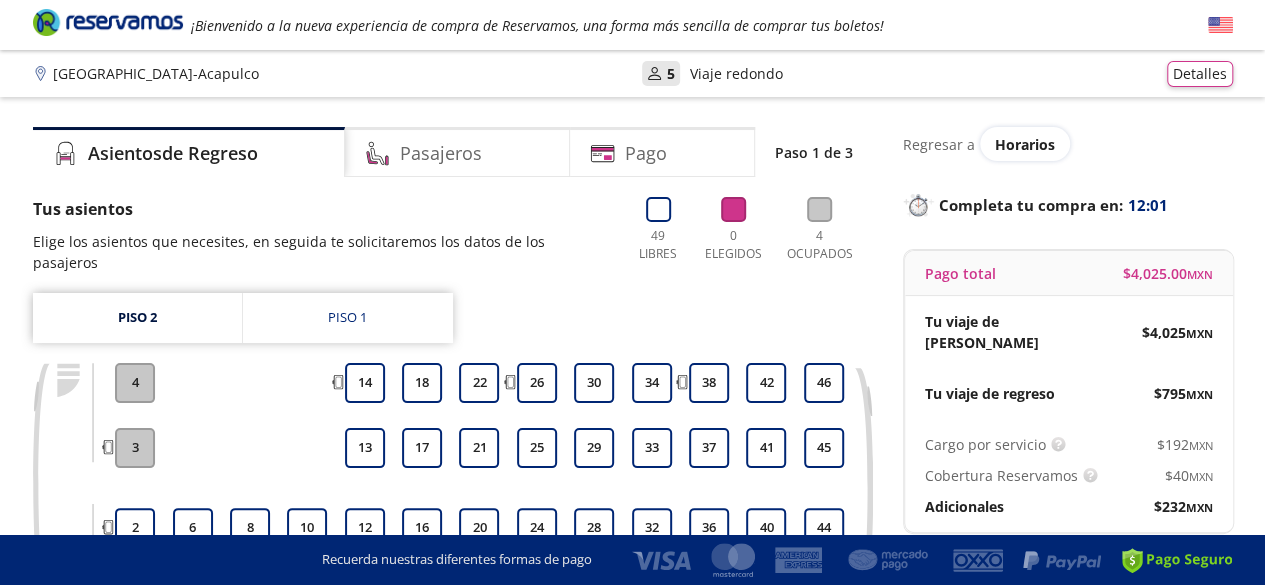 scroll, scrollTop: 100, scrollLeft: 0, axis: vertical 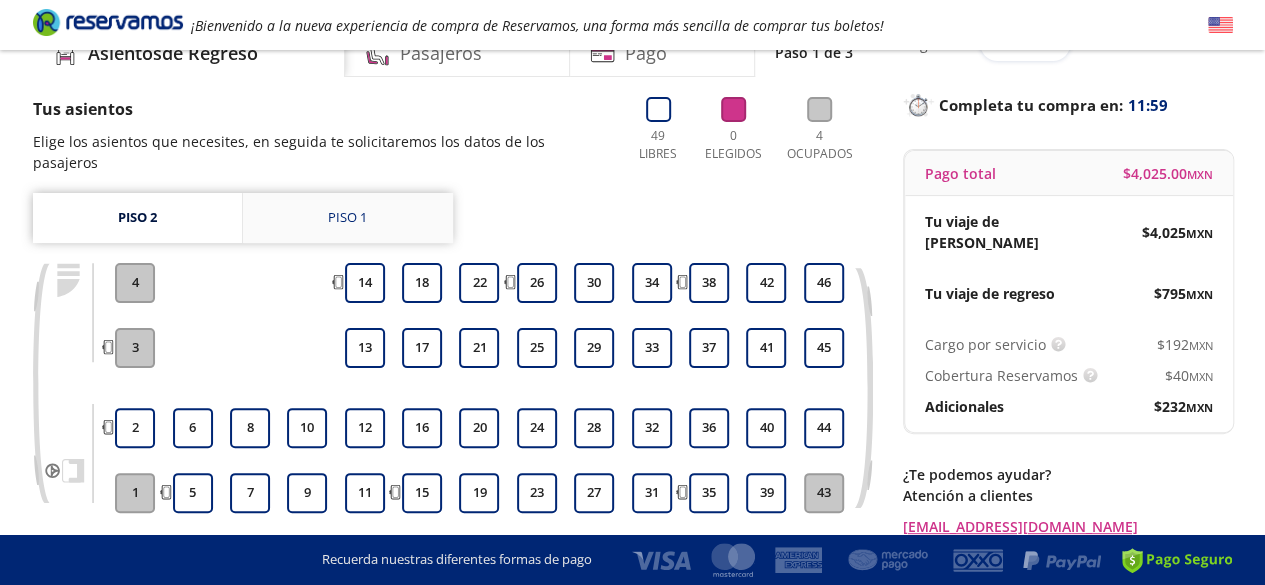 click on "Piso 1" at bounding box center [347, 218] 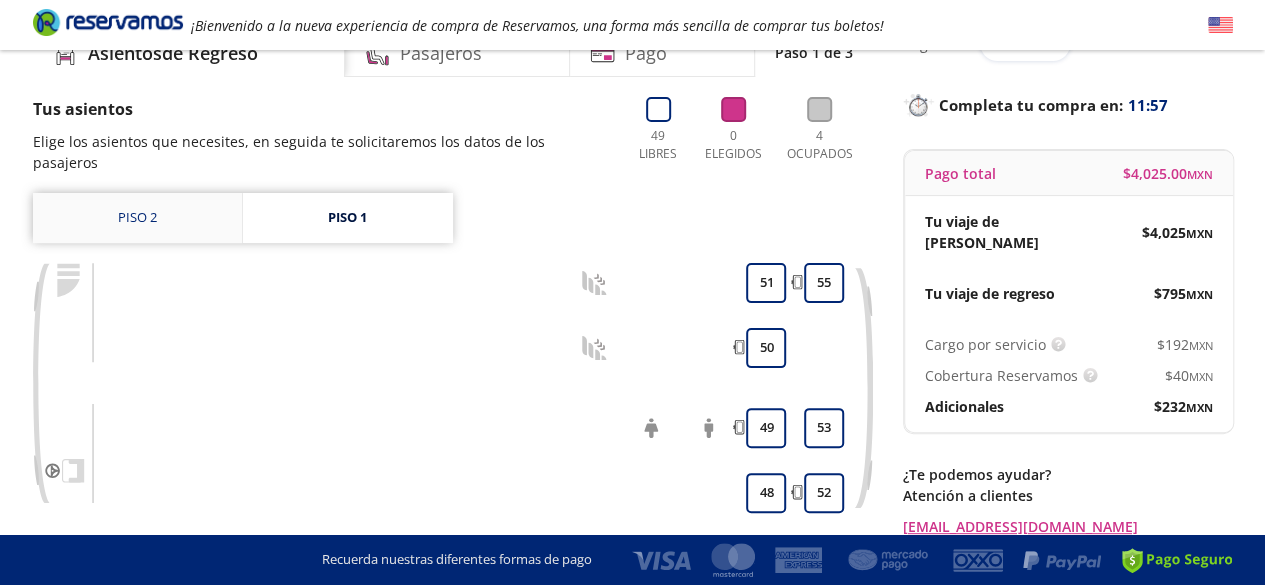 click on "Piso 2" at bounding box center (137, 218) 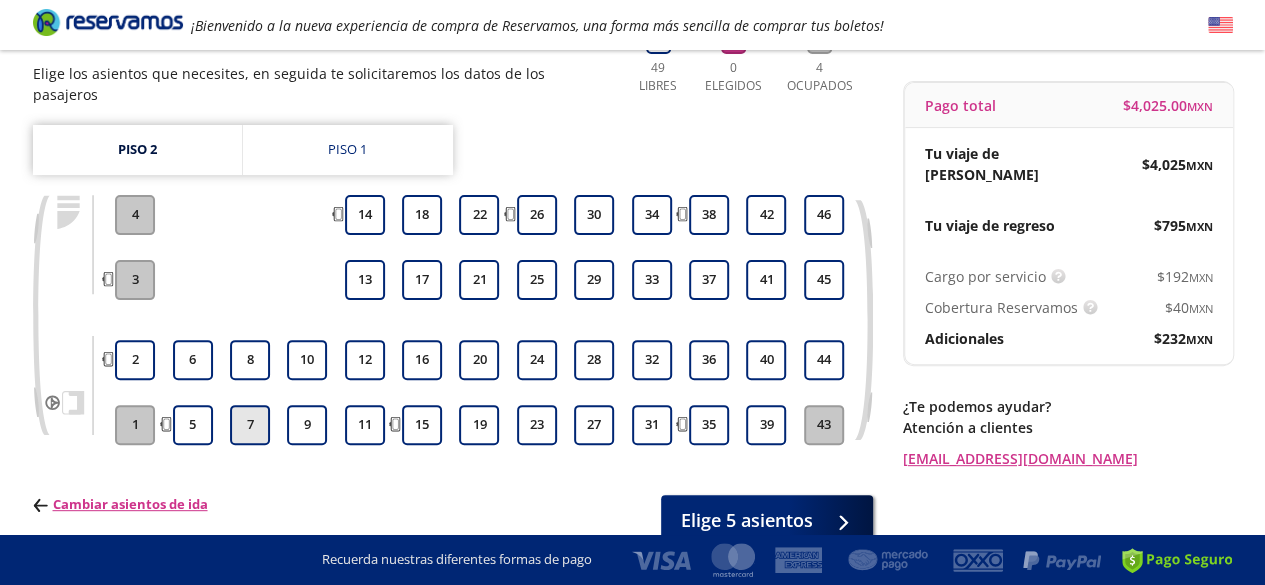 scroll, scrollTop: 200, scrollLeft: 0, axis: vertical 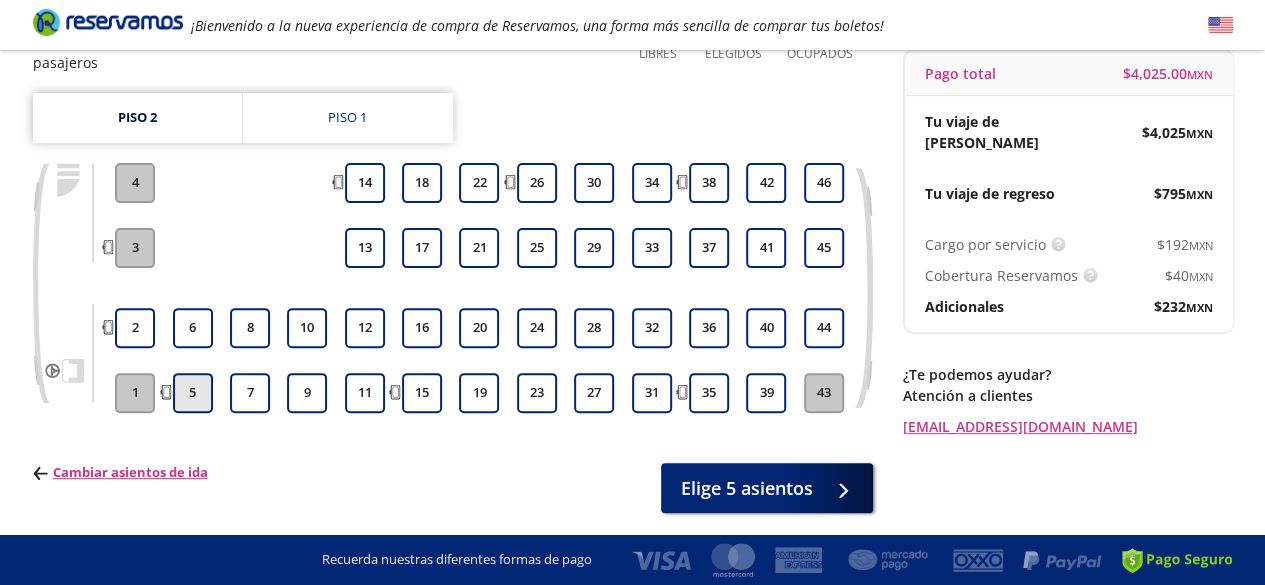 click on "5" at bounding box center [193, 393] 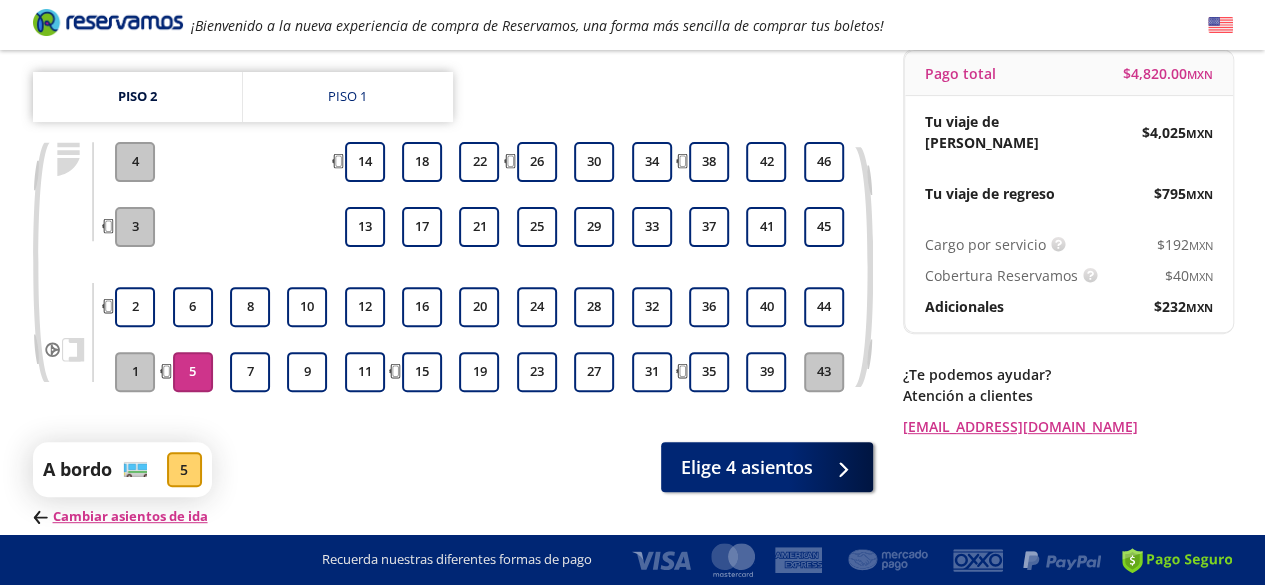click on "5" at bounding box center [193, 372] 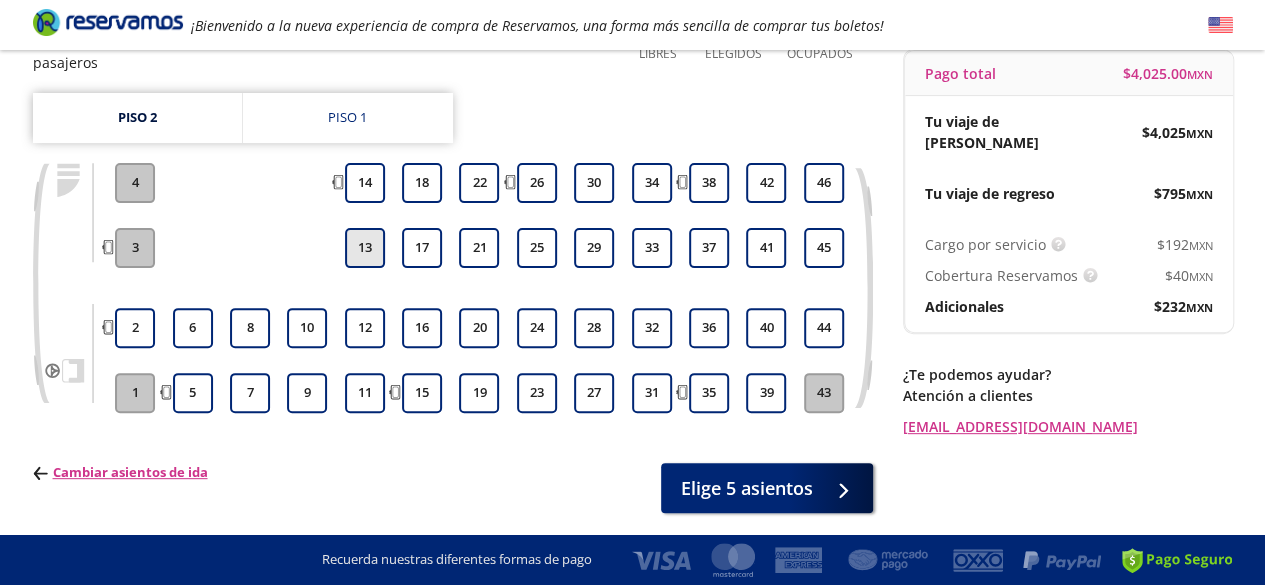 drag, startPoint x: 355, startPoint y: 232, endPoint x: 354, endPoint y: 215, distance: 17.029387 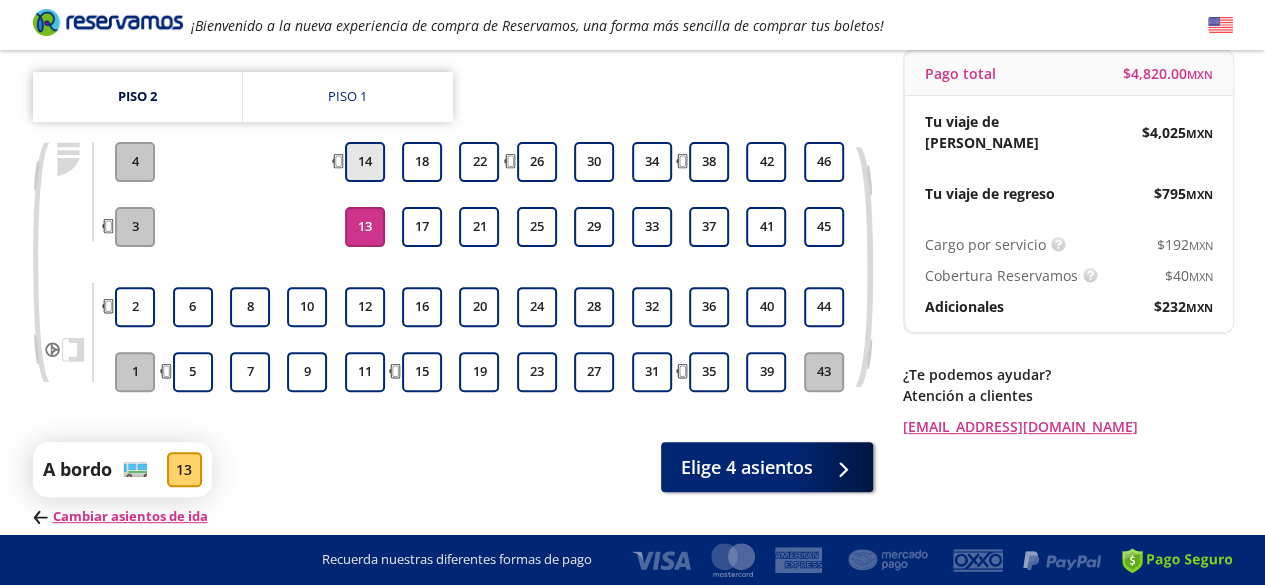 click on "14" at bounding box center (365, 162) 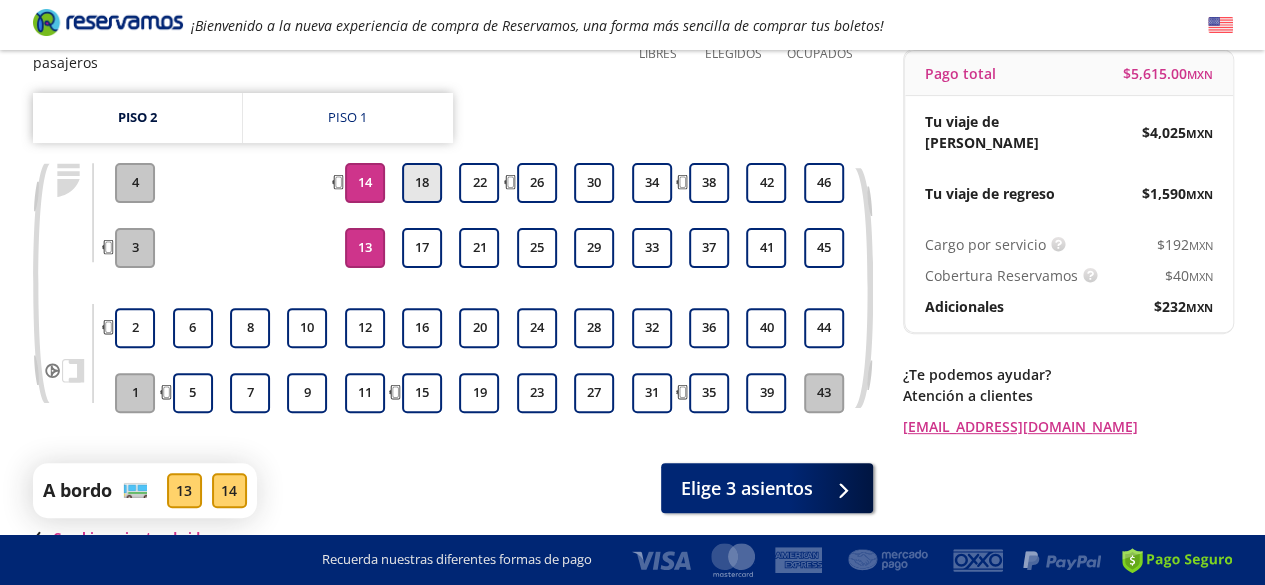 click on "18" at bounding box center (422, 183) 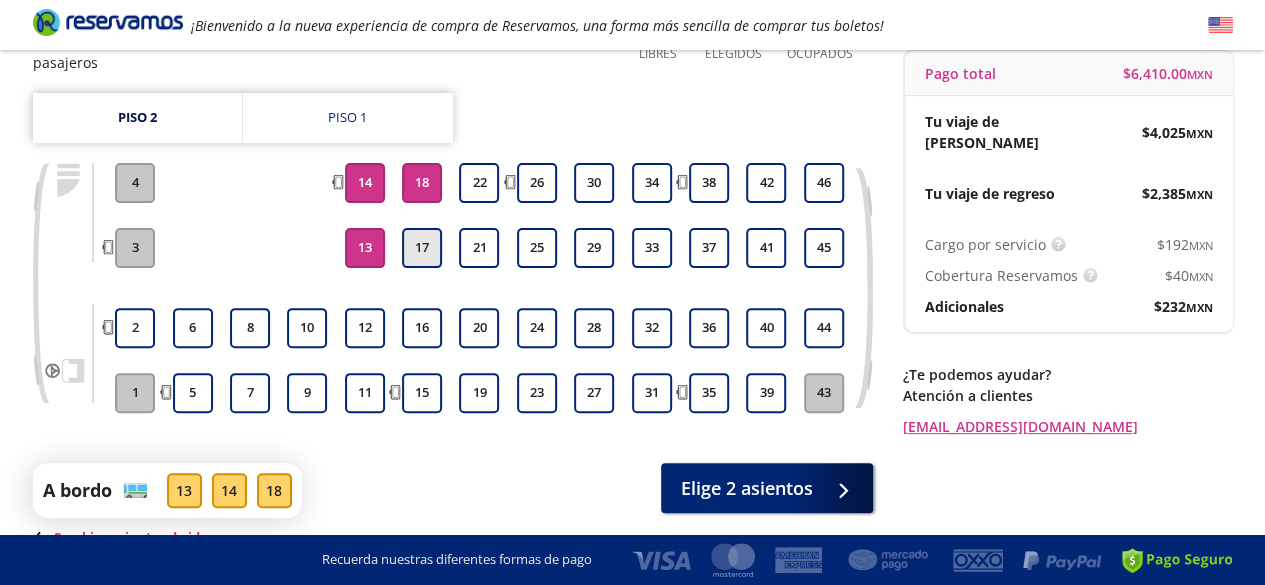 click on "17" at bounding box center [422, 248] 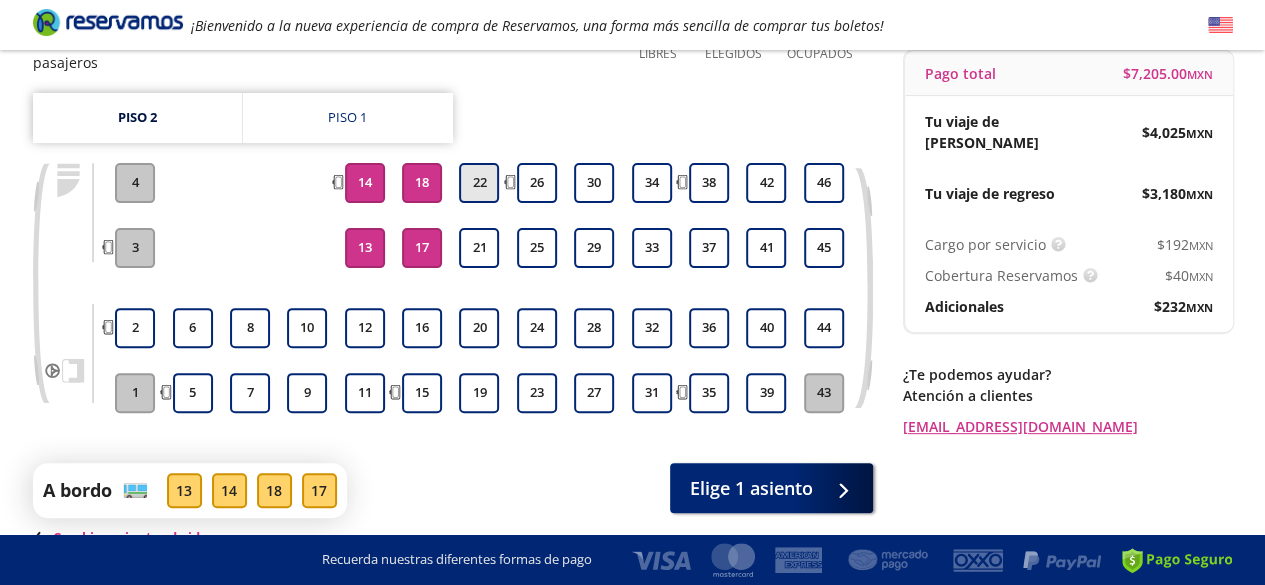 click on "22" at bounding box center (479, 183) 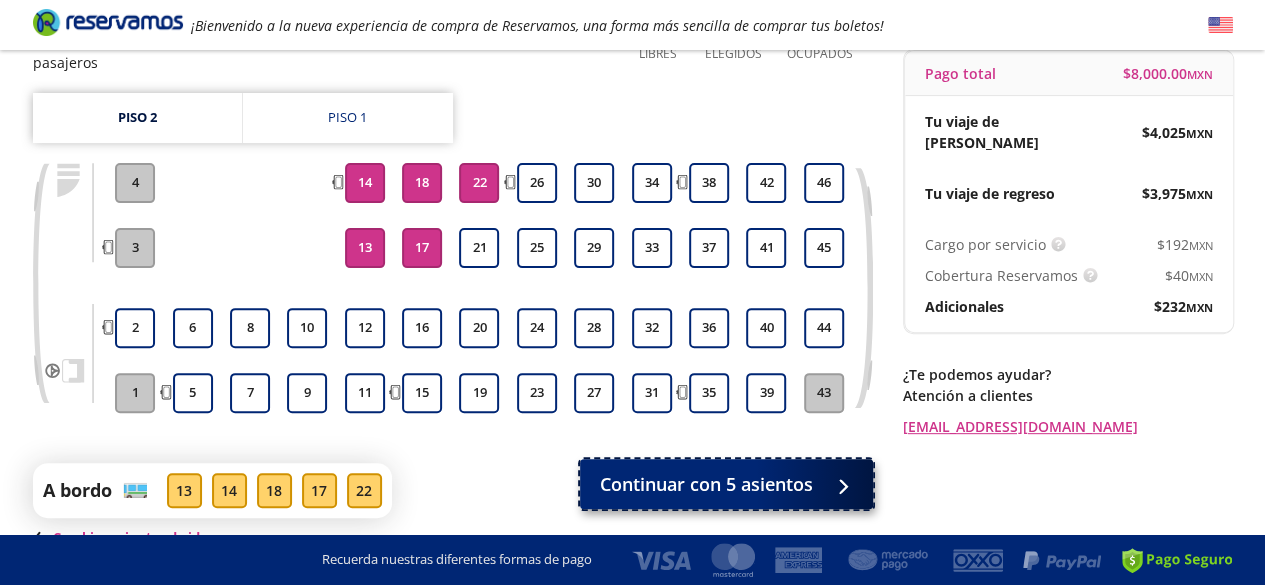 click on "Continuar con 5 asientos" at bounding box center [706, 484] 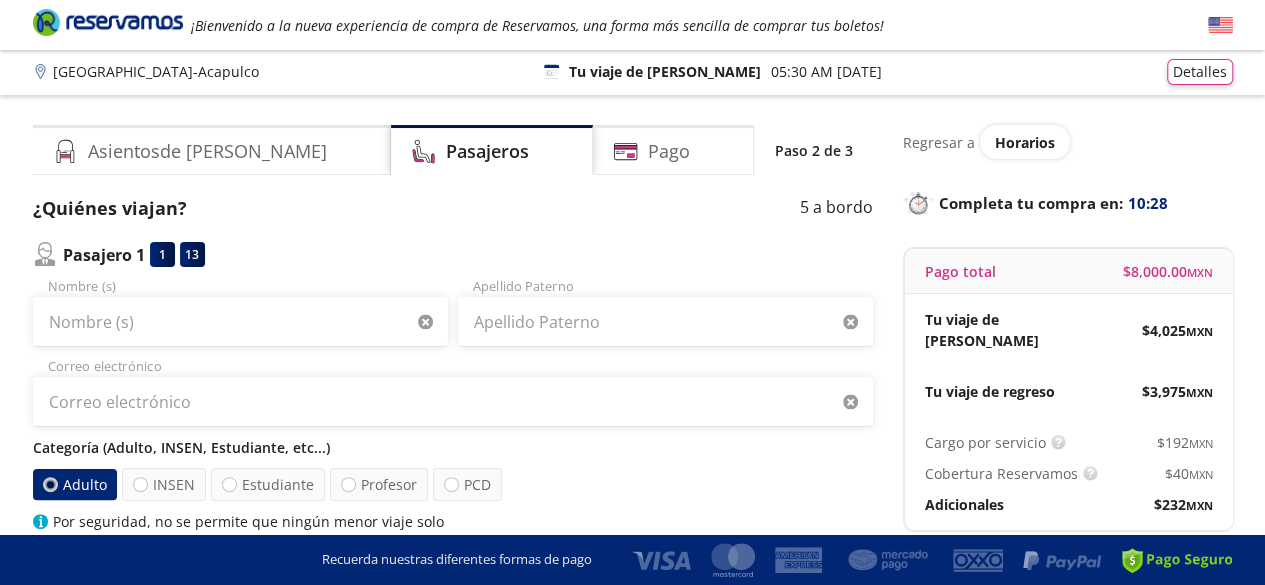 scroll, scrollTop: 0, scrollLeft: 0, axis: both 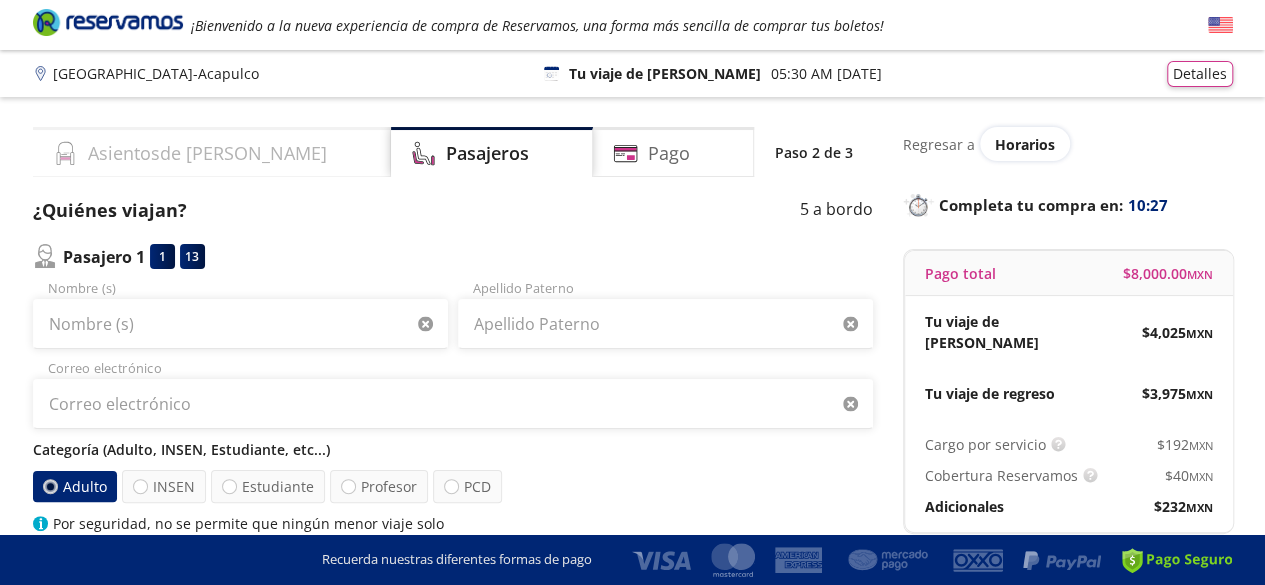 click on "Asientos  de [PERSON_NAME]" at bounding box center [207, 153] 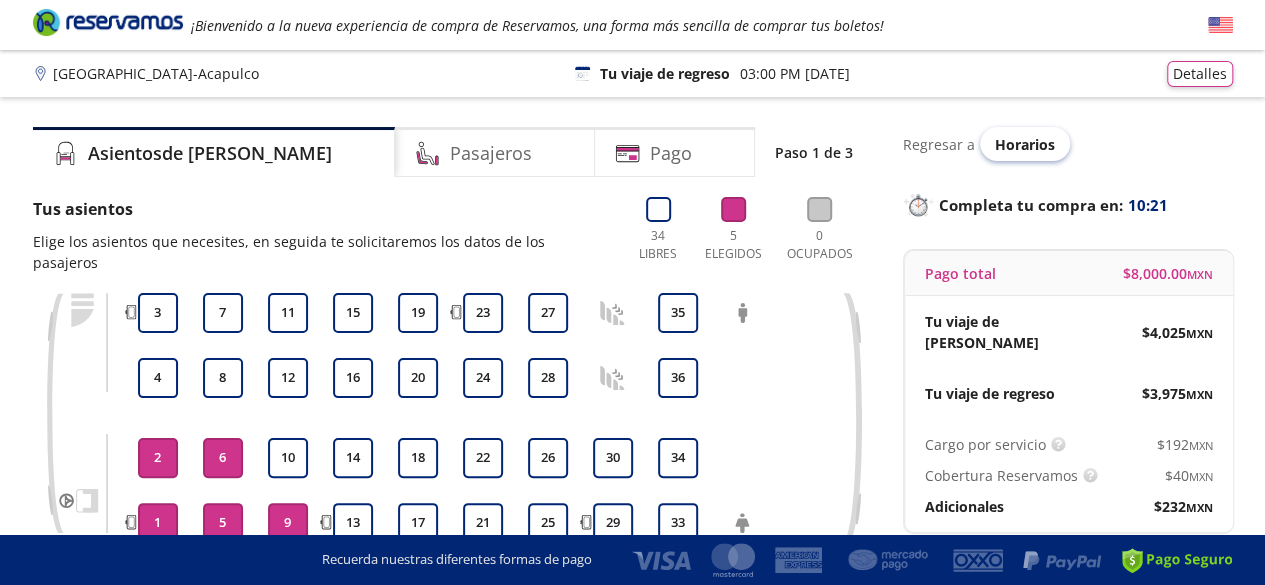 click on "Horarios" at bounding box center [1025, 144] 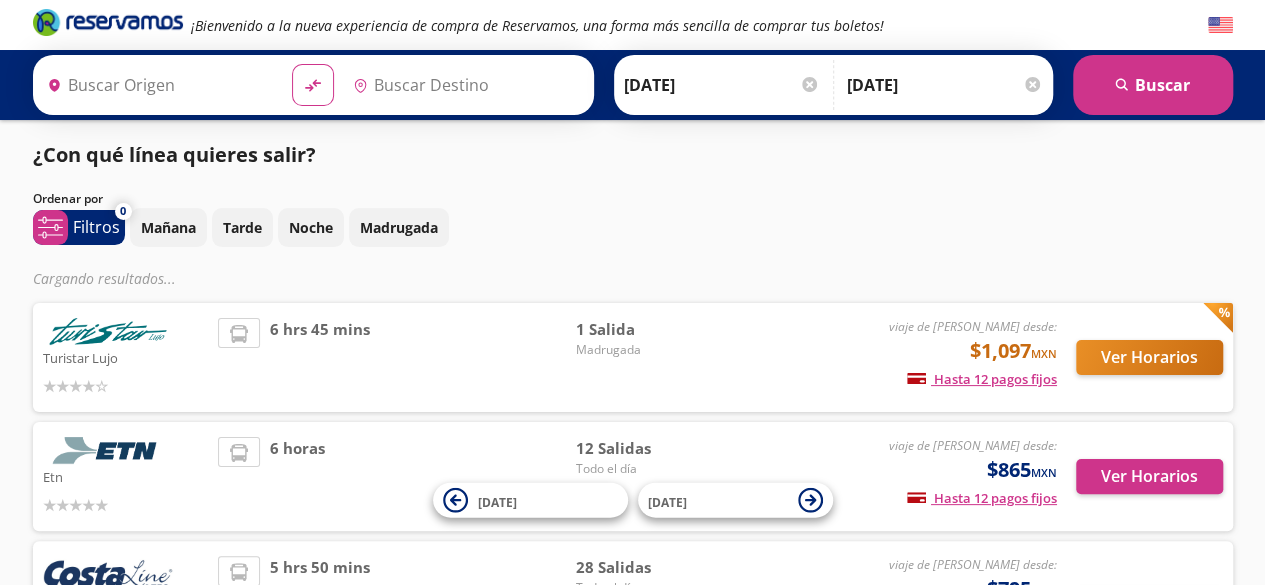 type on "[GEOGRAPHIC_DATA], [GEOGRAPHIC_DATA]" 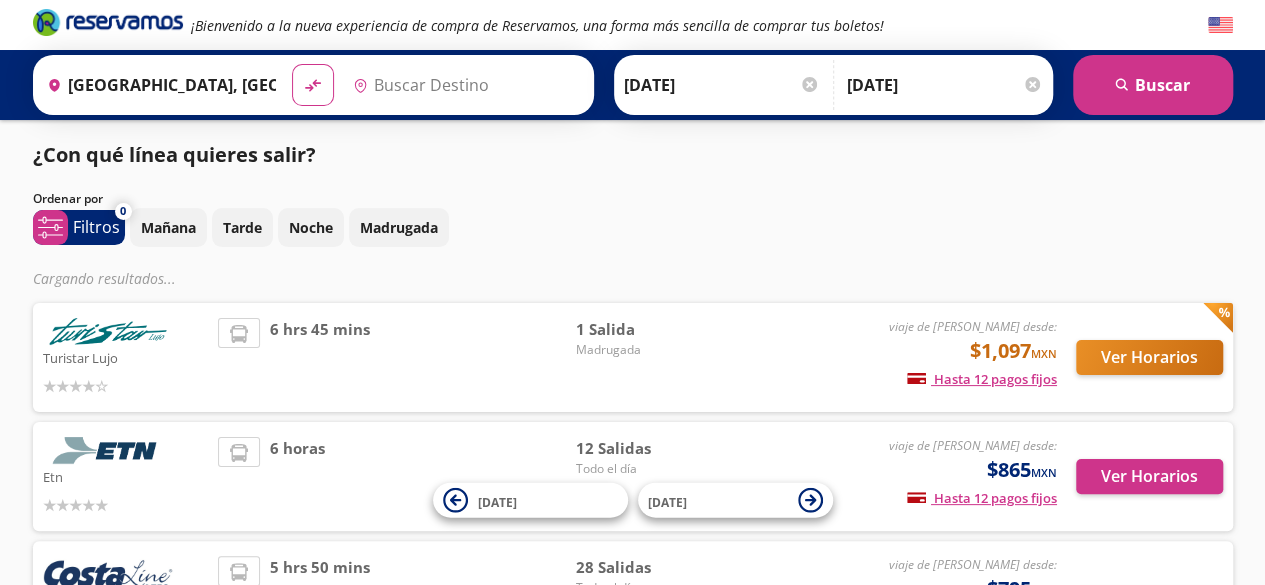 type on "Acapulco, [GEOGRAPHIC_DATA]" 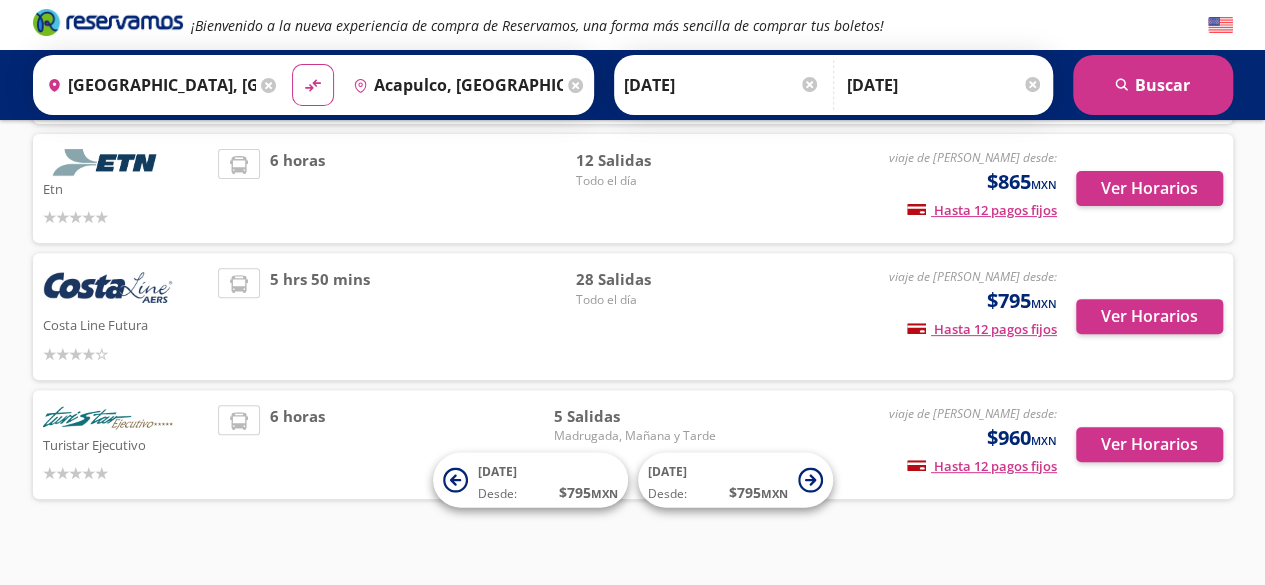 scroll, scrollTop: 275, scrollLeft: 0, axis: vertical 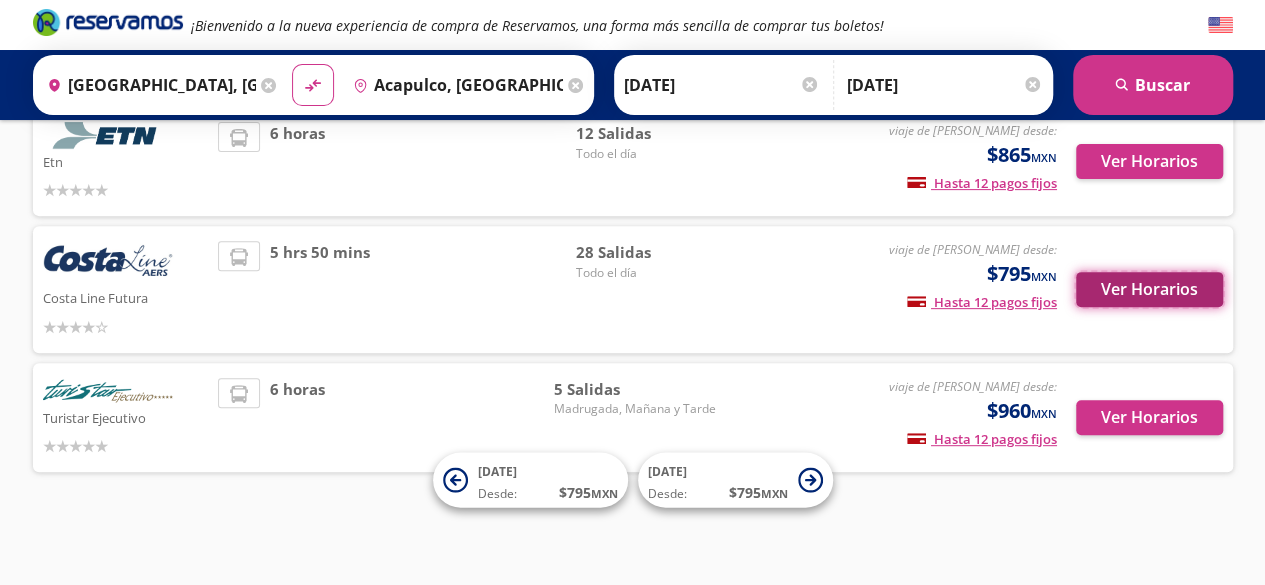 click on "Ver Horarios" at bounding box center [1149, 289] 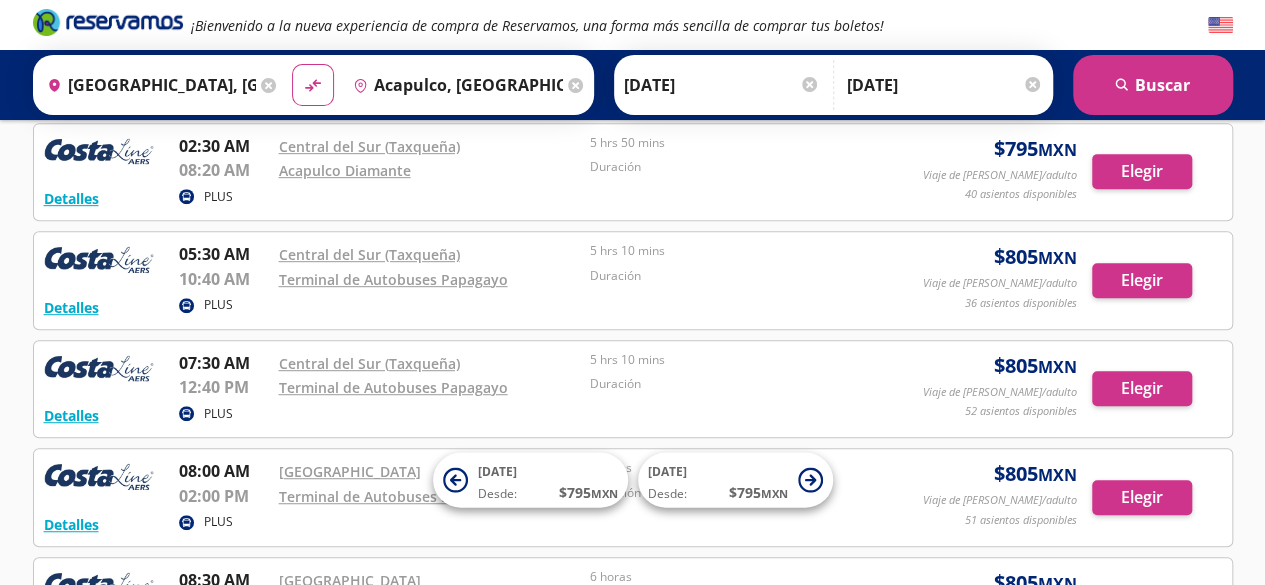 scroll, scrollTop: 400, scrollLeft: 0, axis: vertical 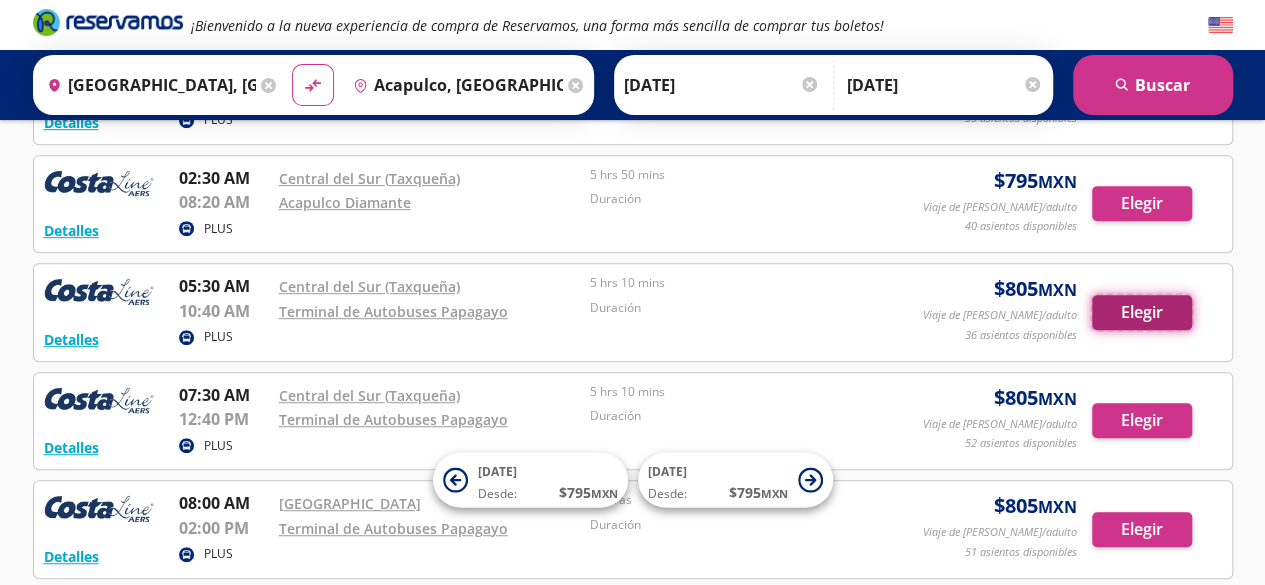 click on "Elegir" at bounding box center (1142, 312) 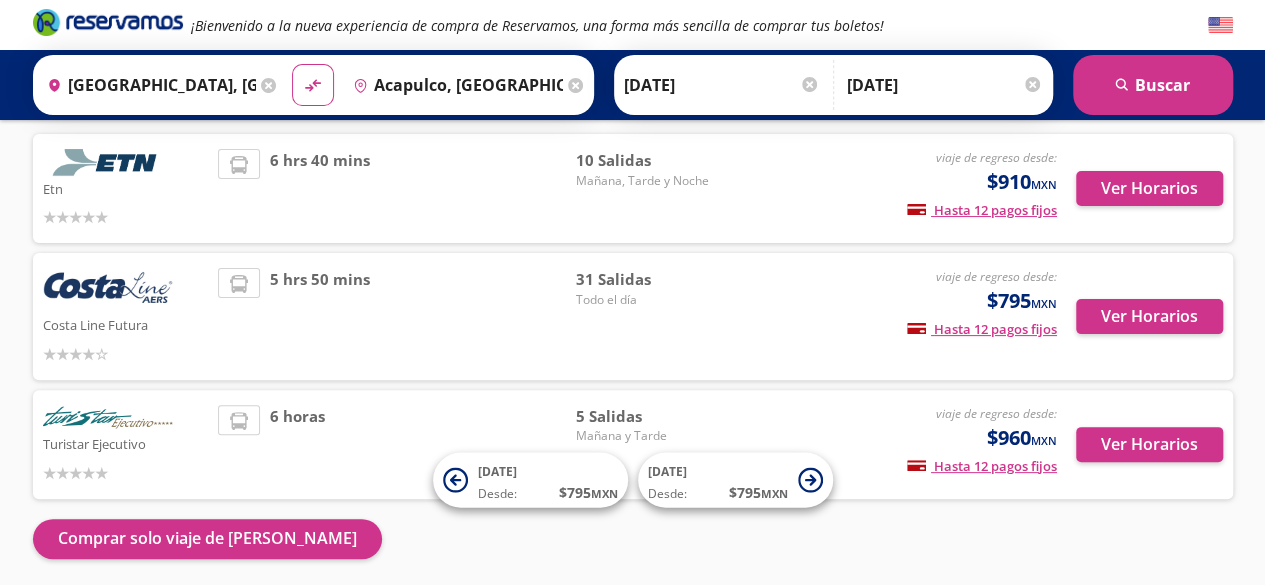 scroll, scrollTop: 200, scrollLeft: 0, axis: vertical 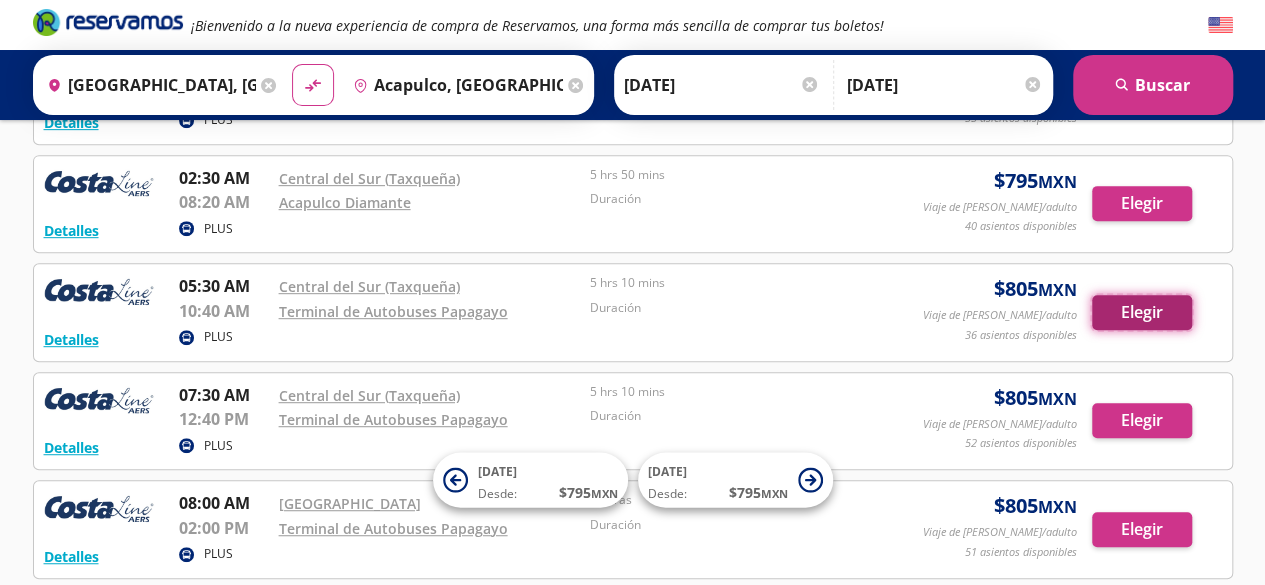click on "Elegir" at bounding box center [1142, 312] 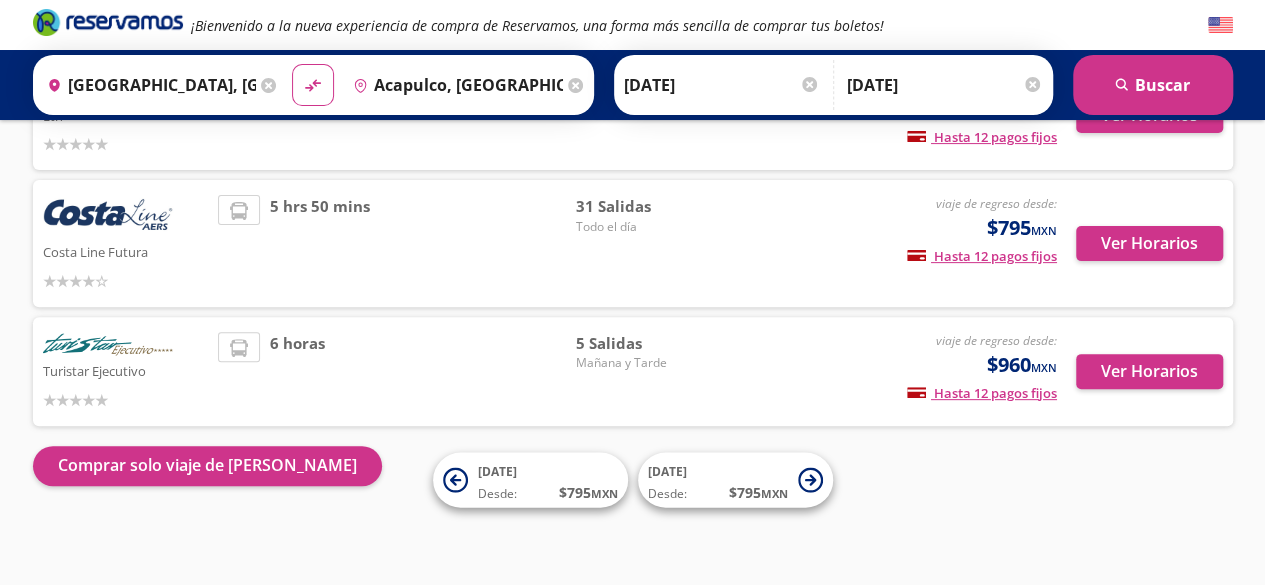 scroll, scrollTop: 102, scrollLeft: 0, axis: vertical 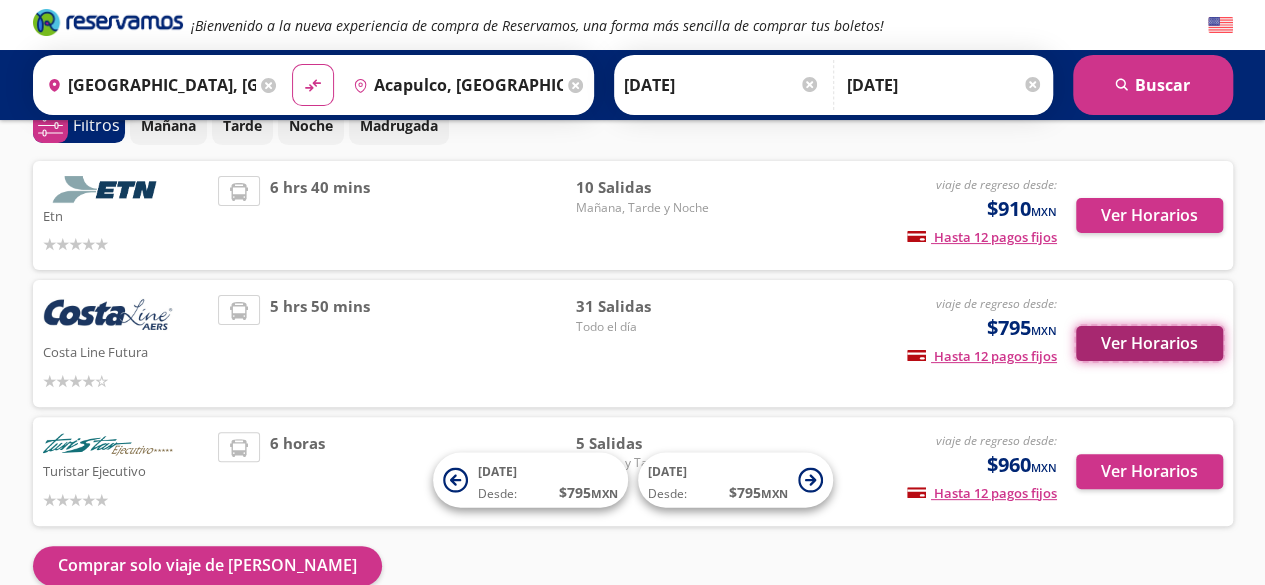 click on "Ver Horarios" at bounding box center (1149, 343) 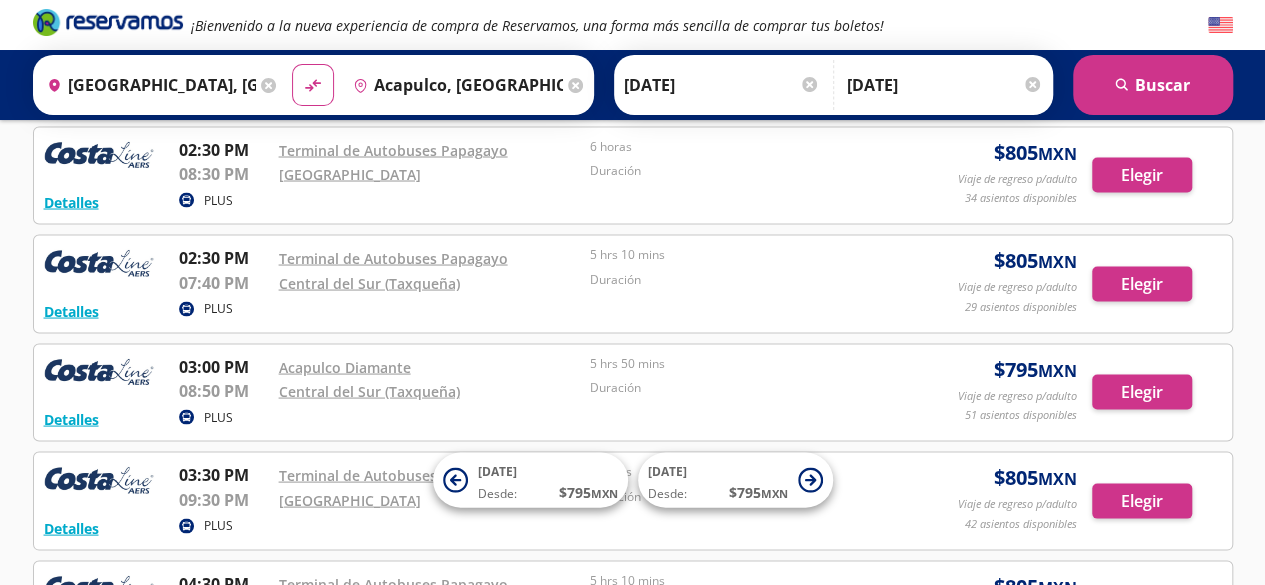 scroll, scrollTop: 1800, scrollLeft: 0, axis: vertical 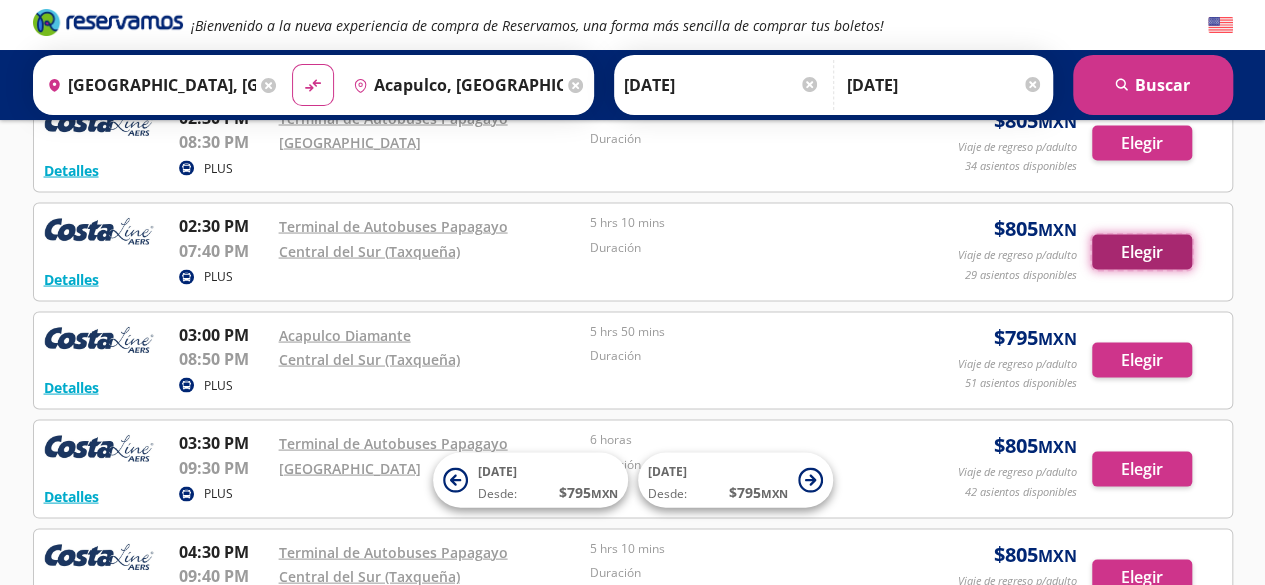 click on "Elegir" at bounding box center [1142, 251] 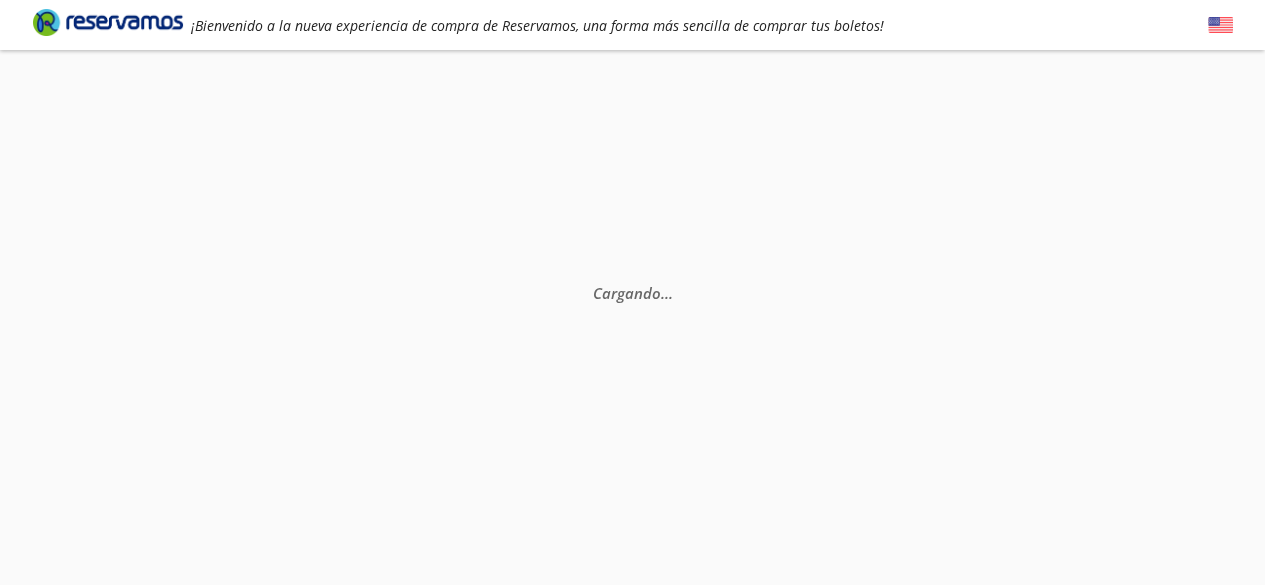 scroll, scrollTop: 0, scrollLeft: 0, axis: both 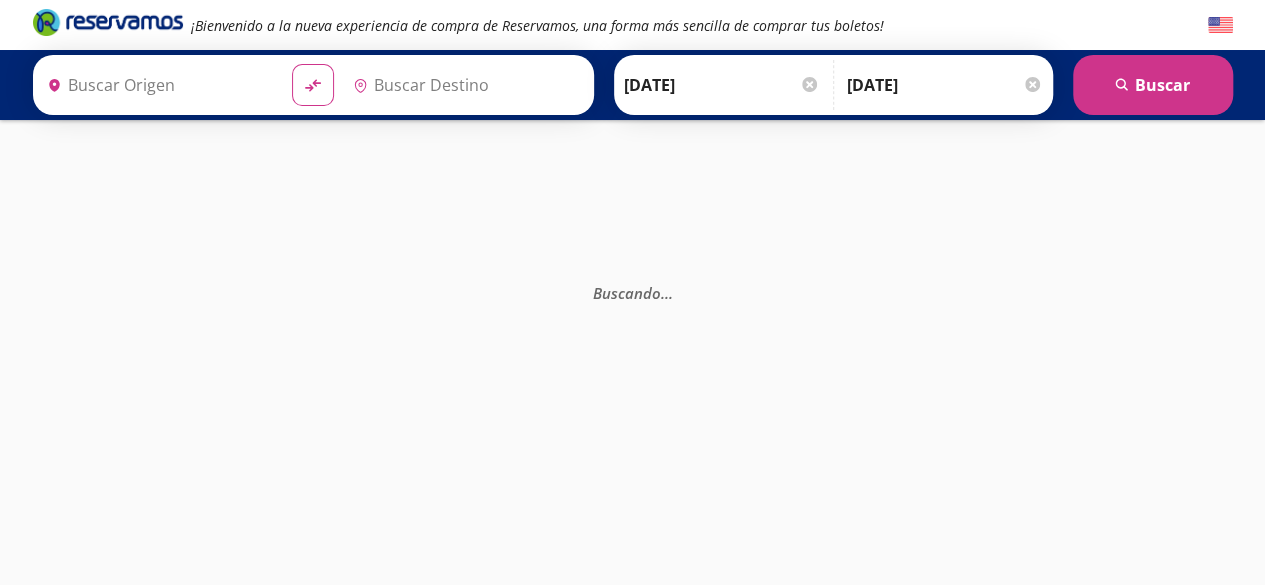 type on "[GEOGRAPHIC_DATA], [GEOGRAPHIC_DATA]" 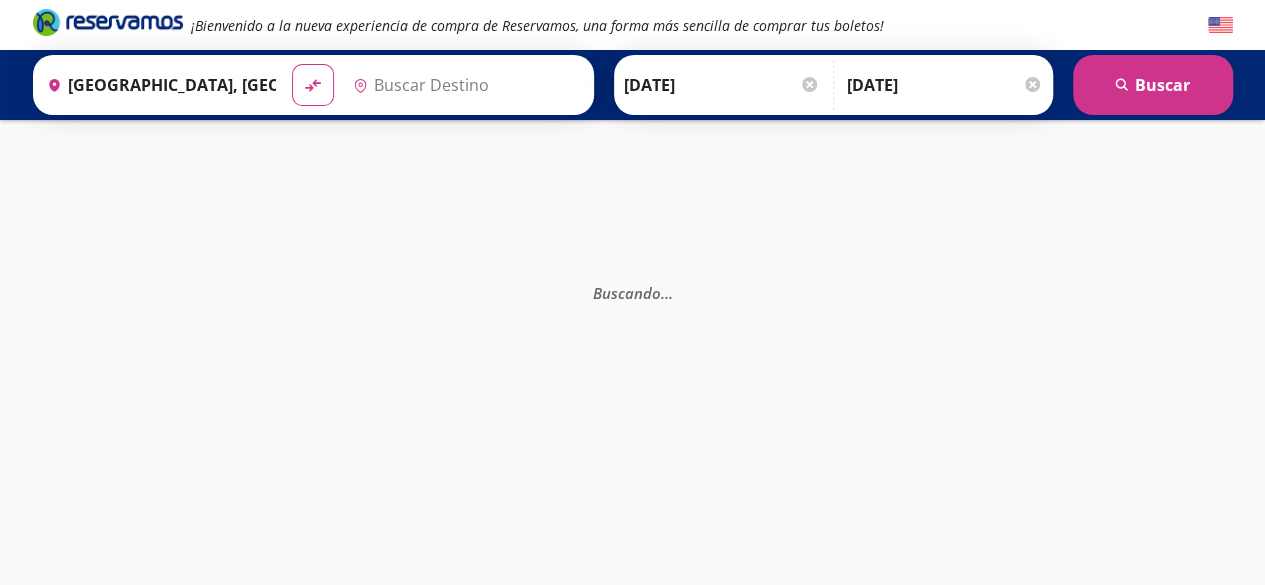 type on "Acapulco, [GEOGRAPHIC_DATA]" 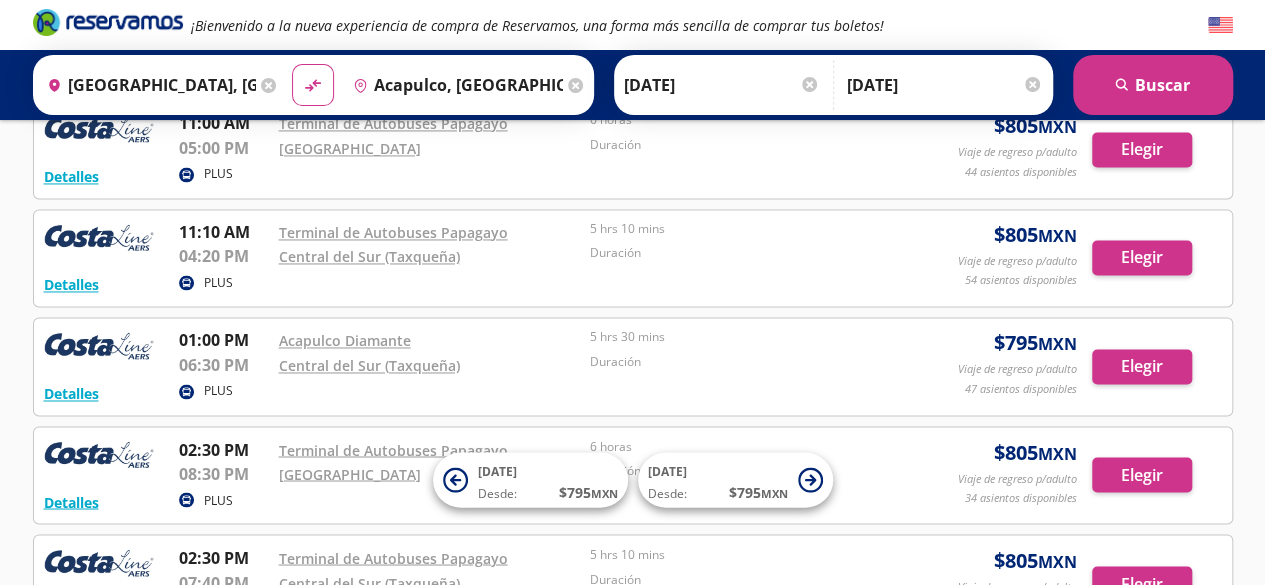 scroll, scrollTop: 1500, scrollLeft: 0, axis: vertical 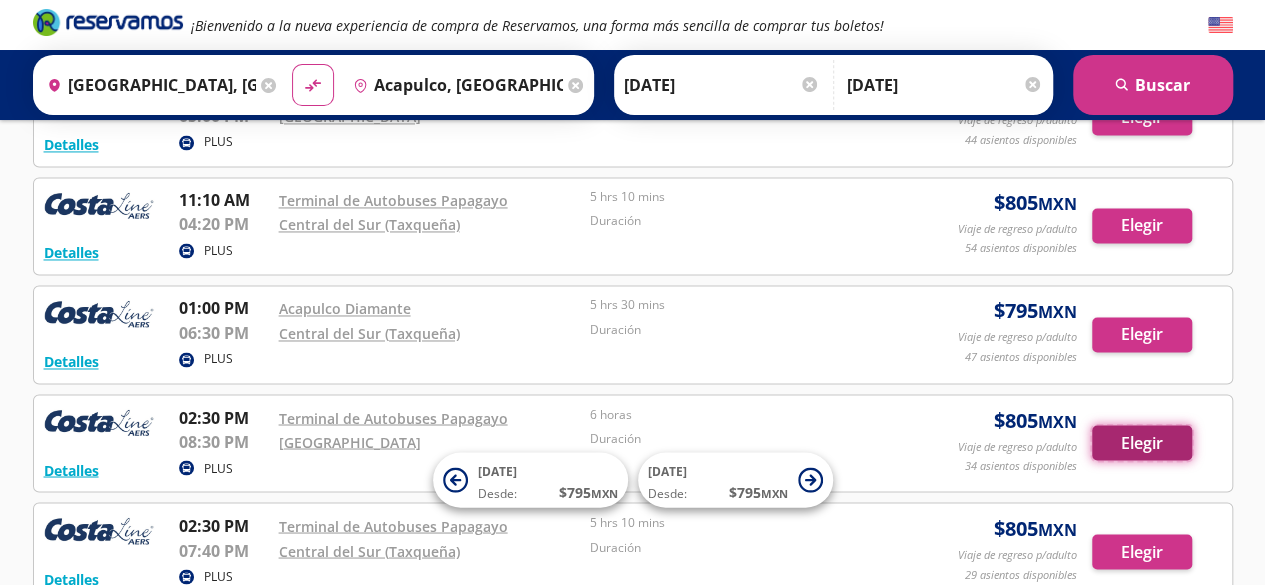 click on "Elegir" at bounding box center [1142, 442] 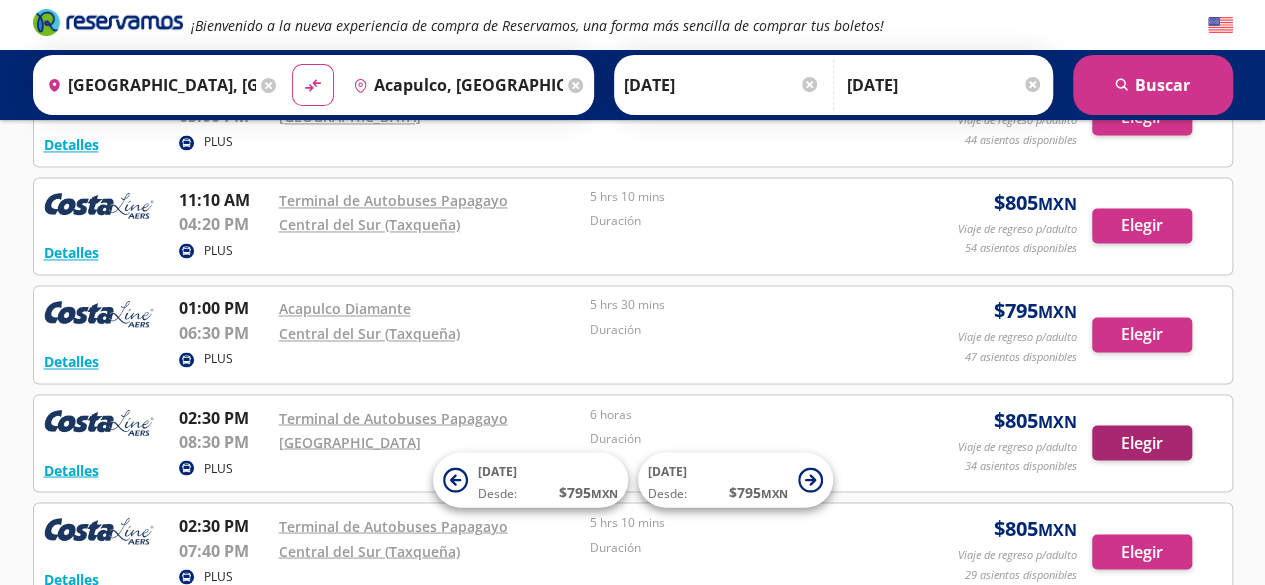 scroll, scrollTop: 0, scrollLeft: 0, axis: both 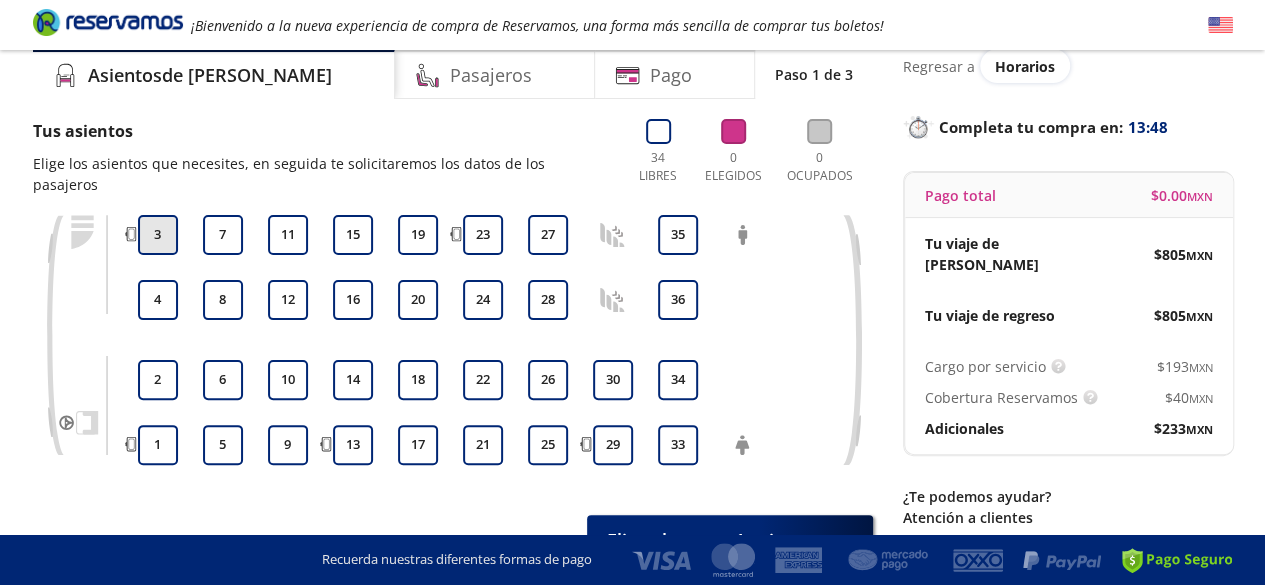 click on "3" at bounding box center (158, 235) 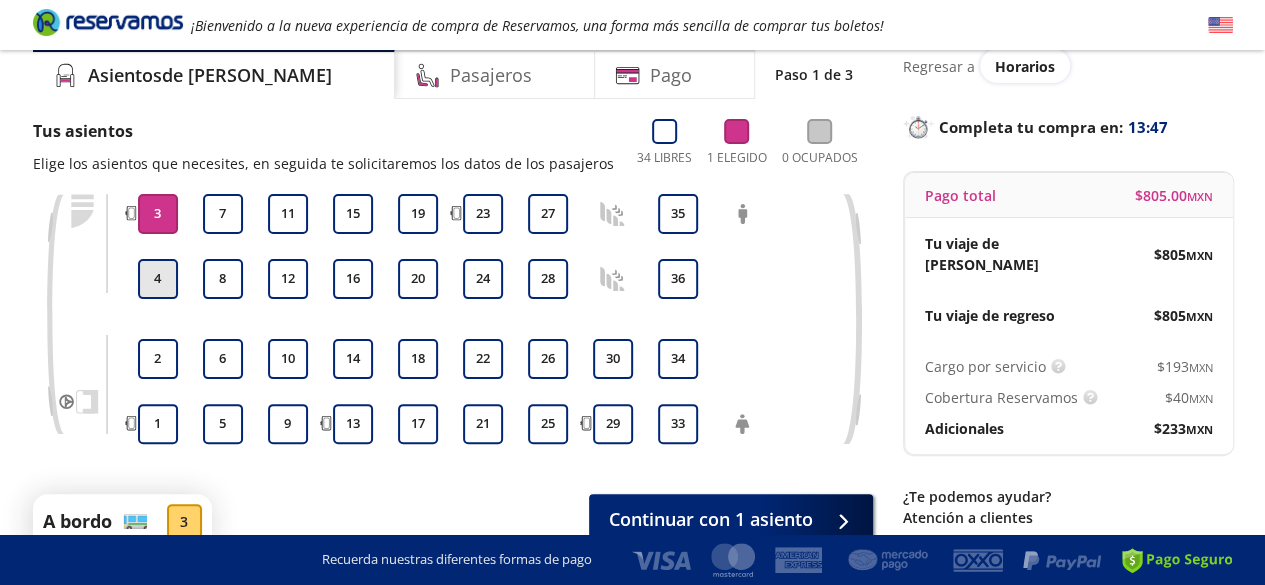 click on "4" at bounding box center (158, 279) 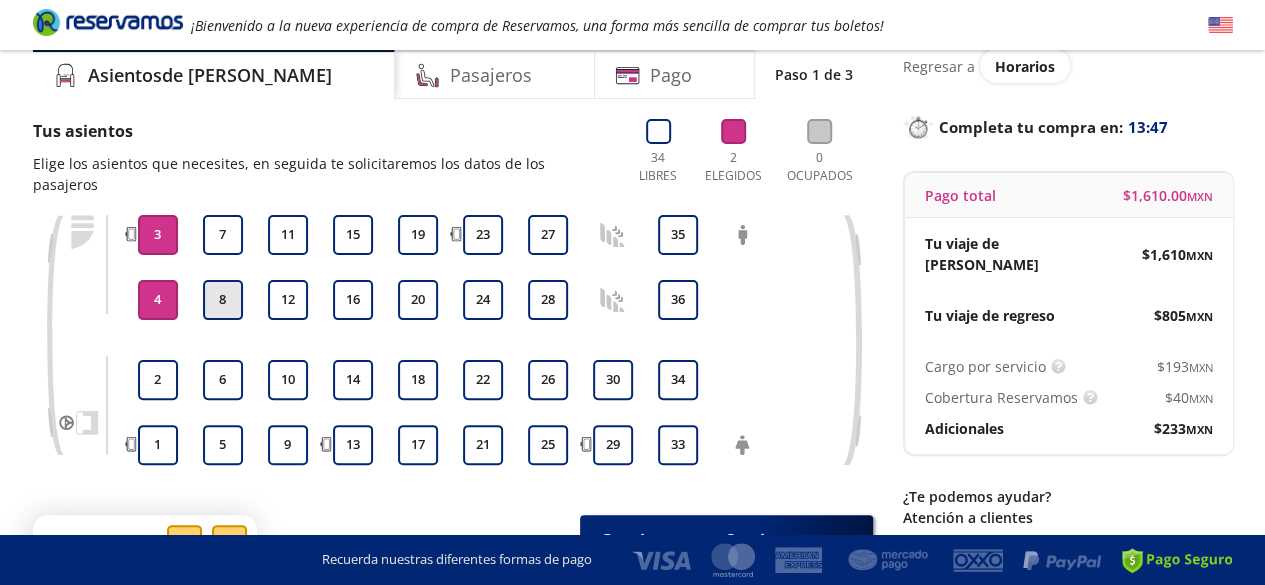 drag, startPoint x: 226, startPoint y: 271, endPoint x: 222, endPoint y: 212, distance: 59.135437 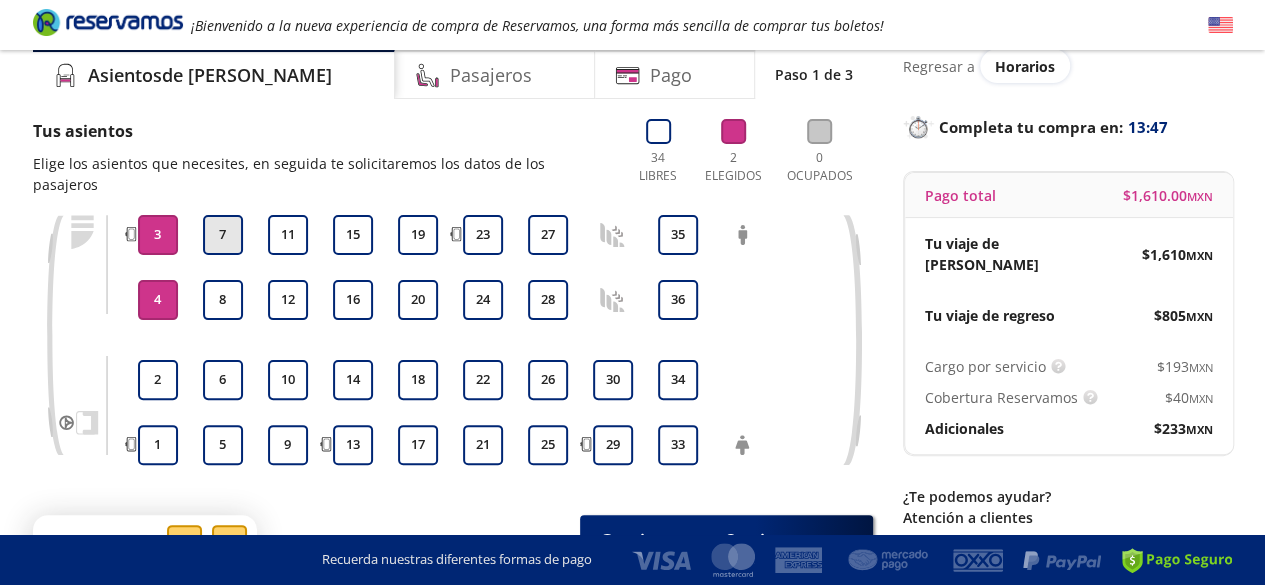 click on "8" at bounding box center [223, 300] 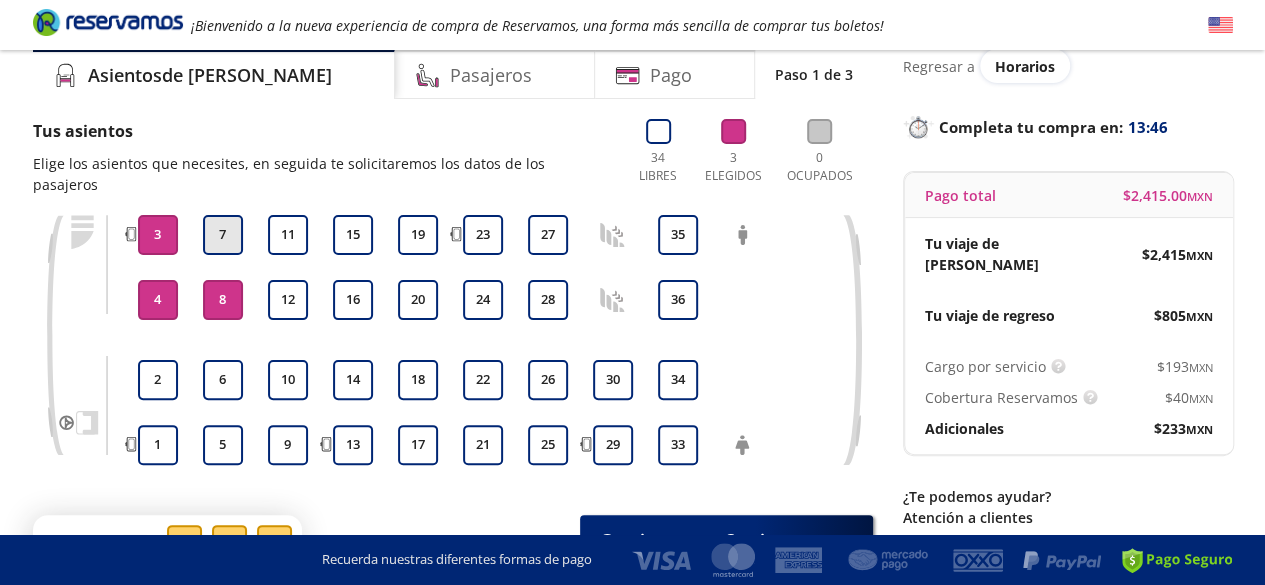 click on "7" at bounding box center (223, 235) 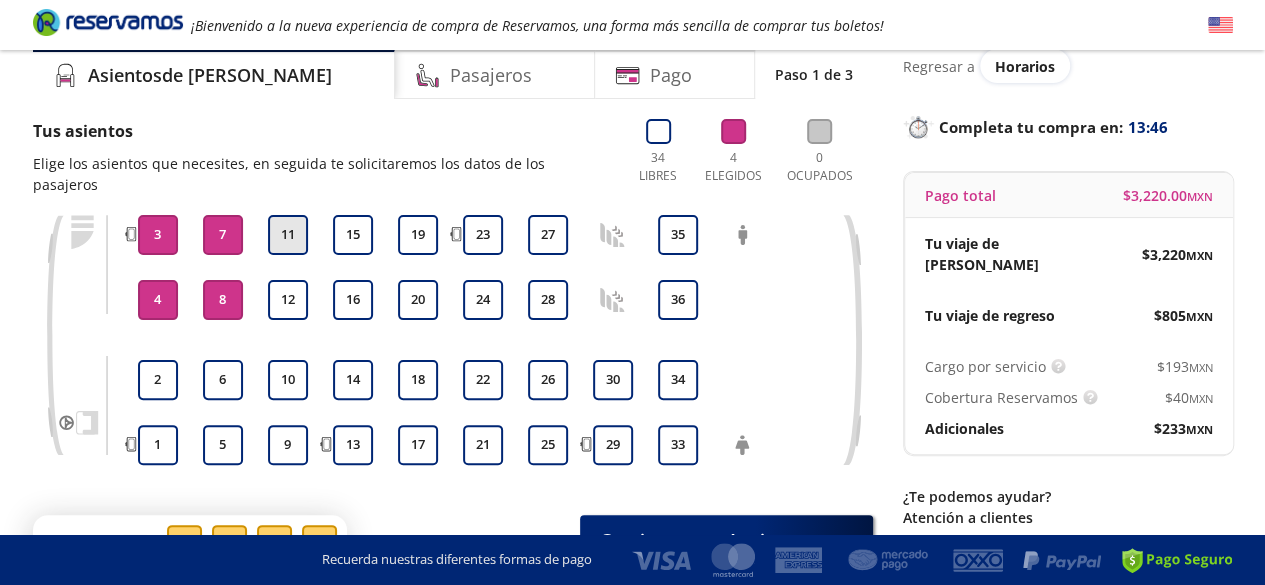 click on "11" at bounding box center [288, 235] 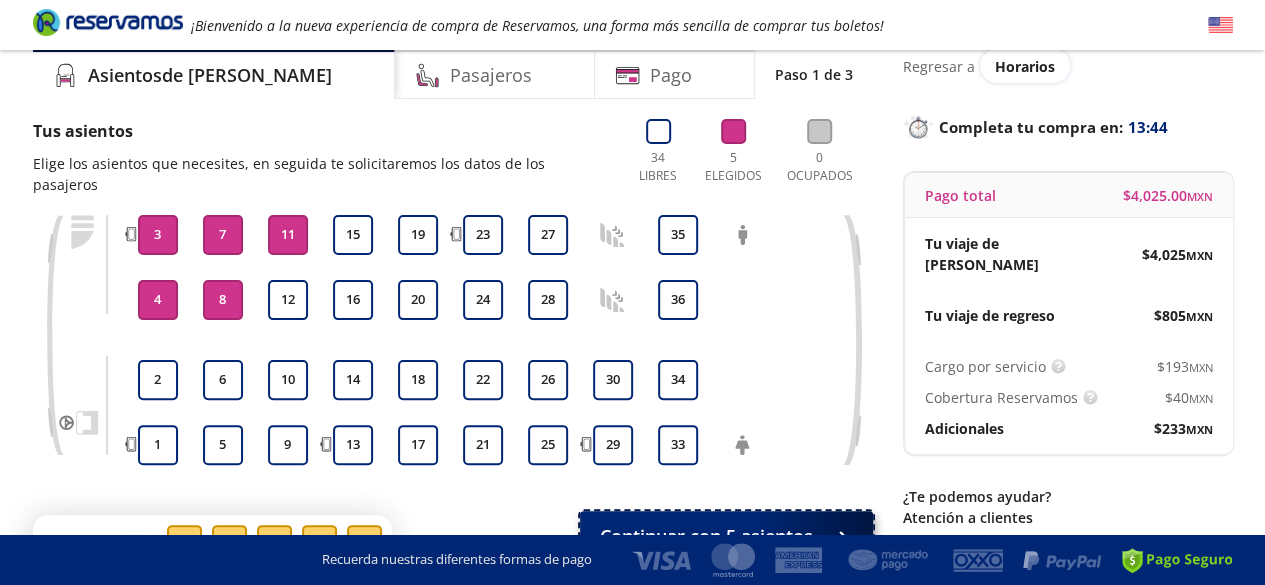click on "Continuar con 5 asientos" at bounding box center (706, 536) 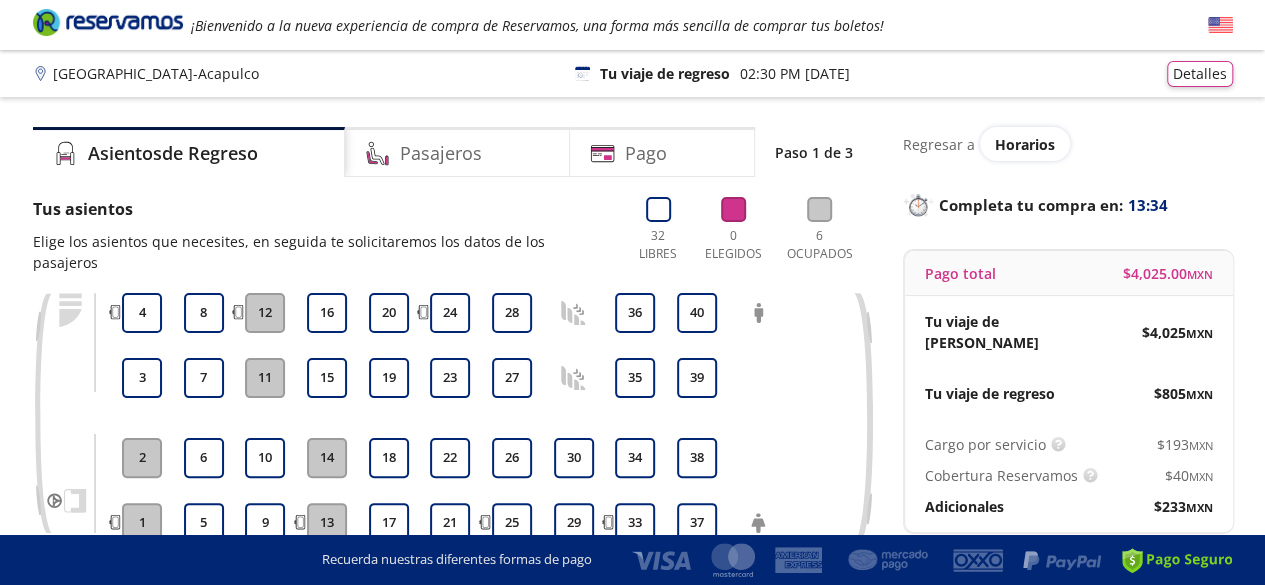scroll, scrollTop: 100, scrollLeft: 0, axis: vertical 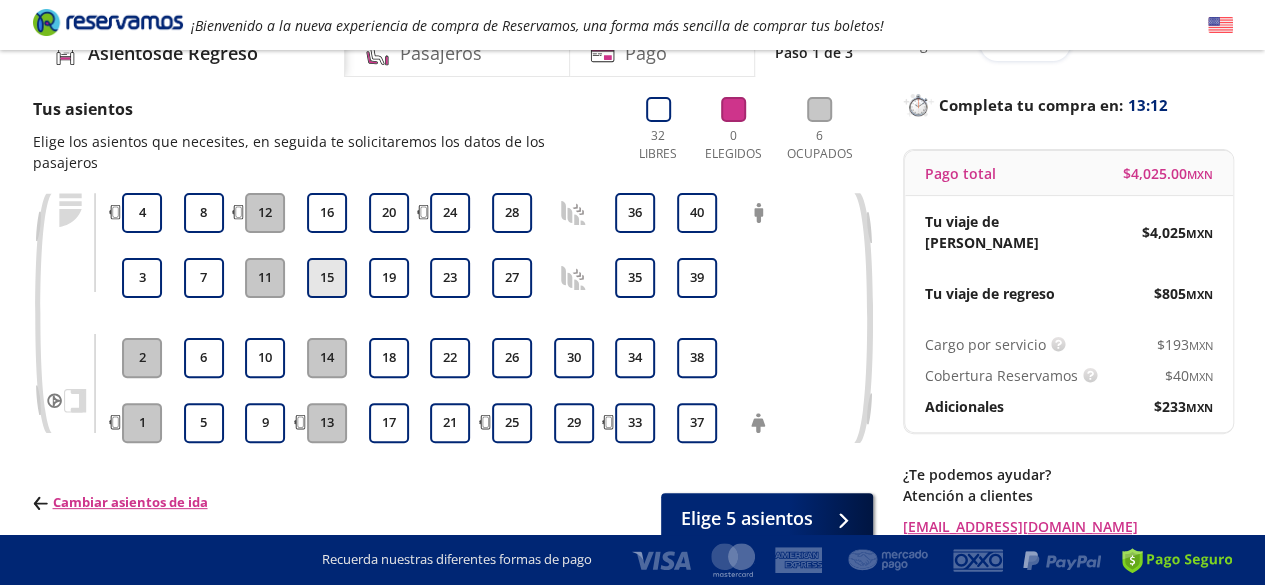 click on "15" at bounding box center (327, 278) 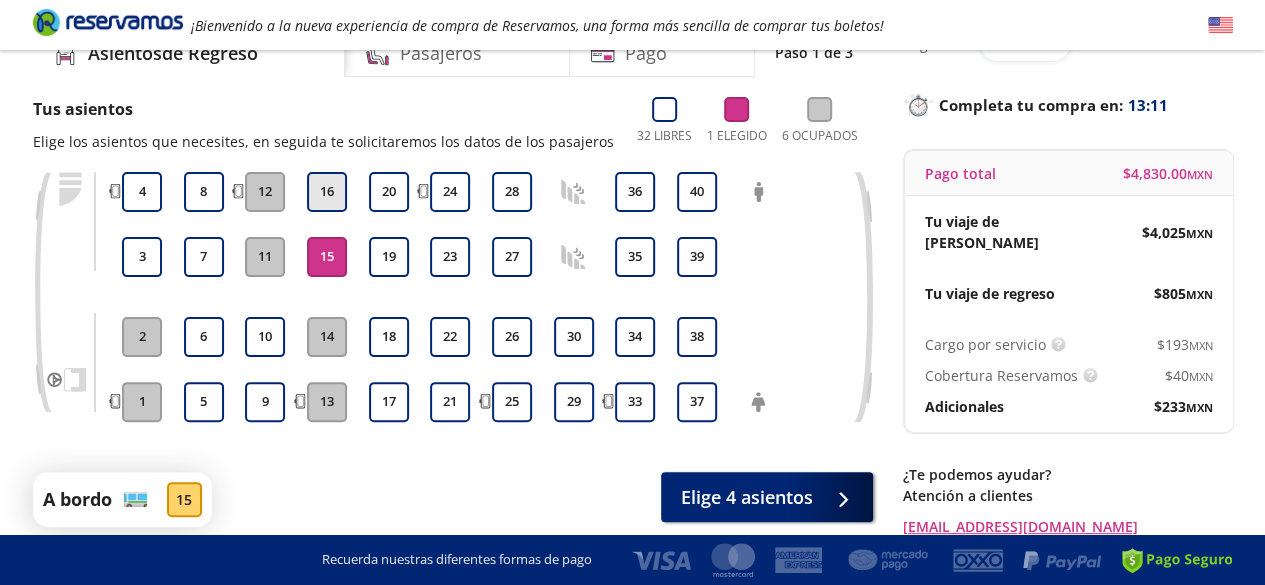 click on "16" at bounding box center (327, 192) 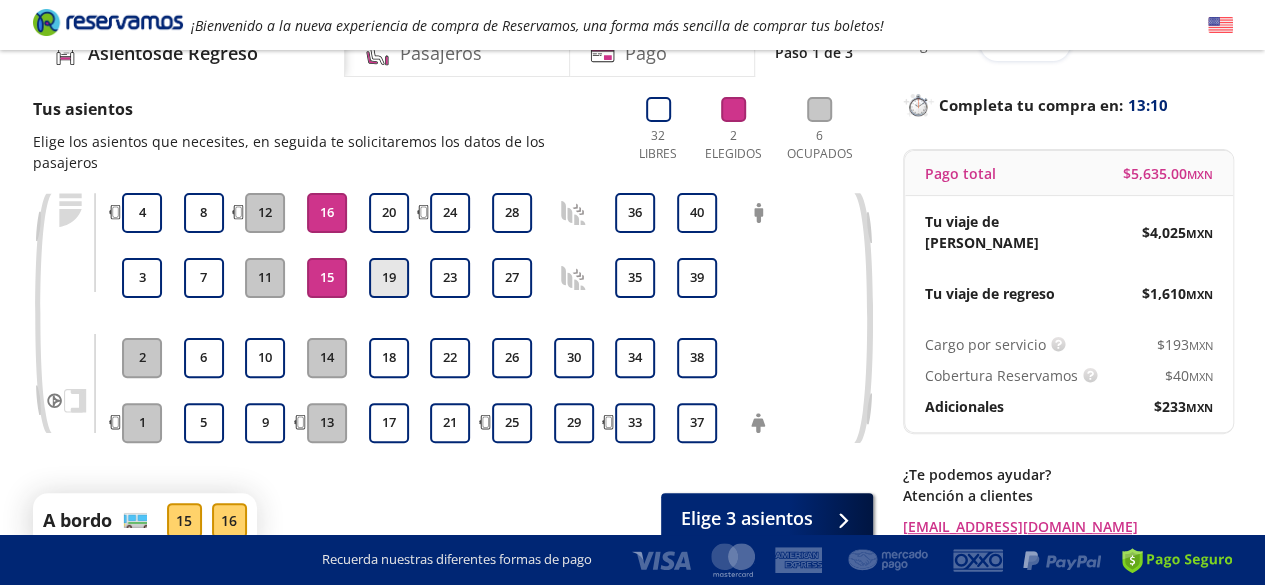 click on "19" at bounding box center (389, 278) 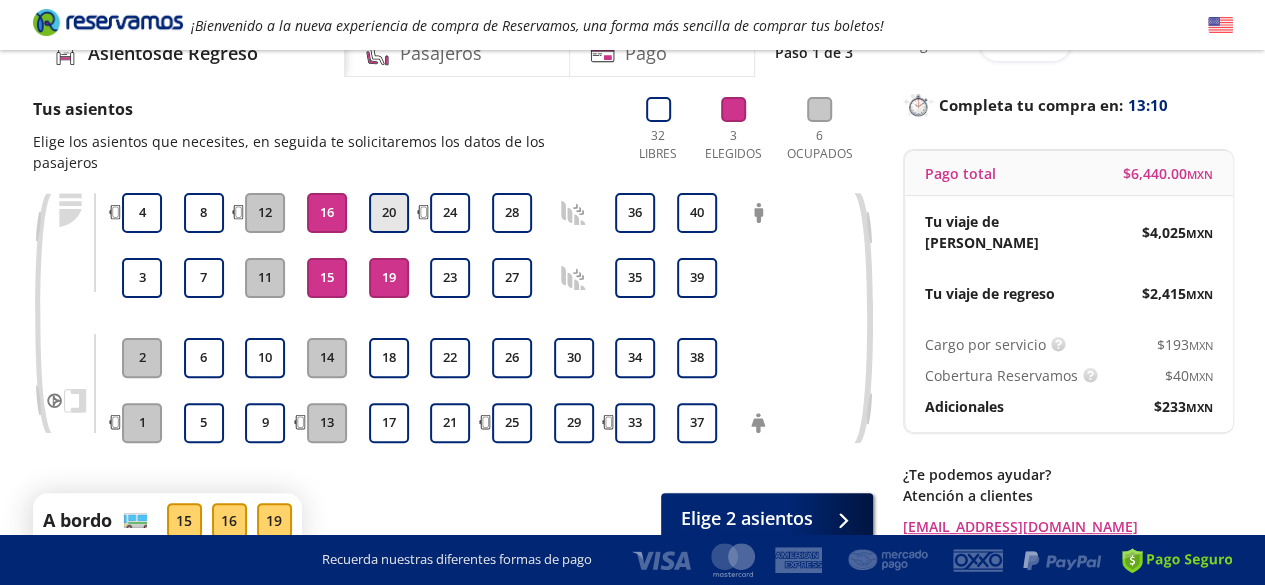 click on "20" at bounding box center (389, 213) 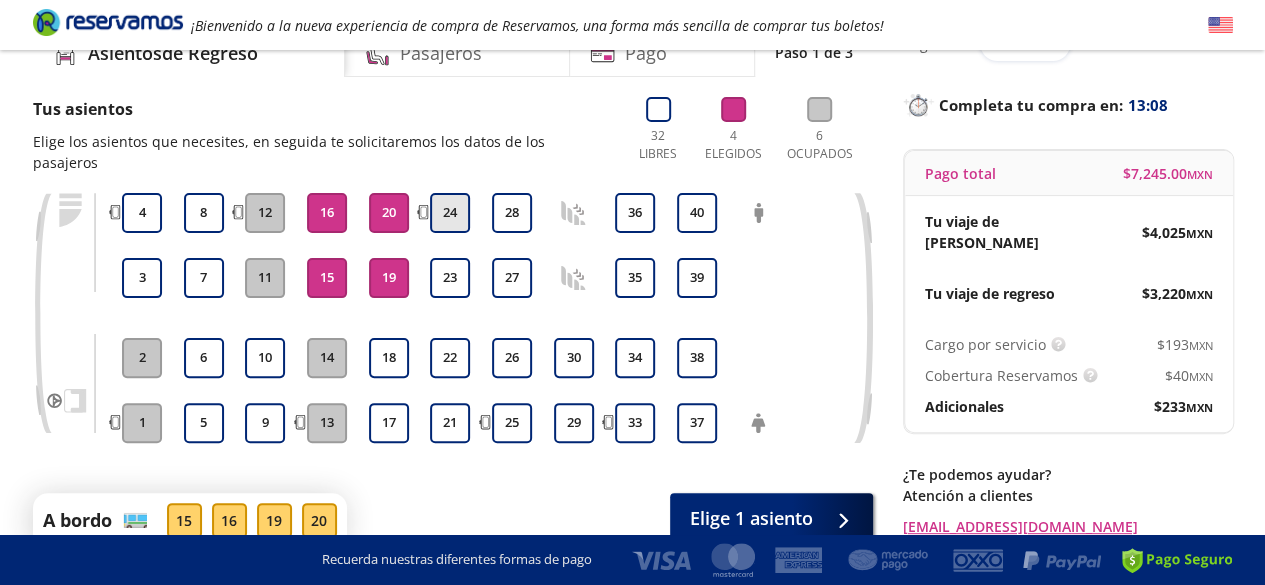 click on "24" at bounding box center (450, 213) 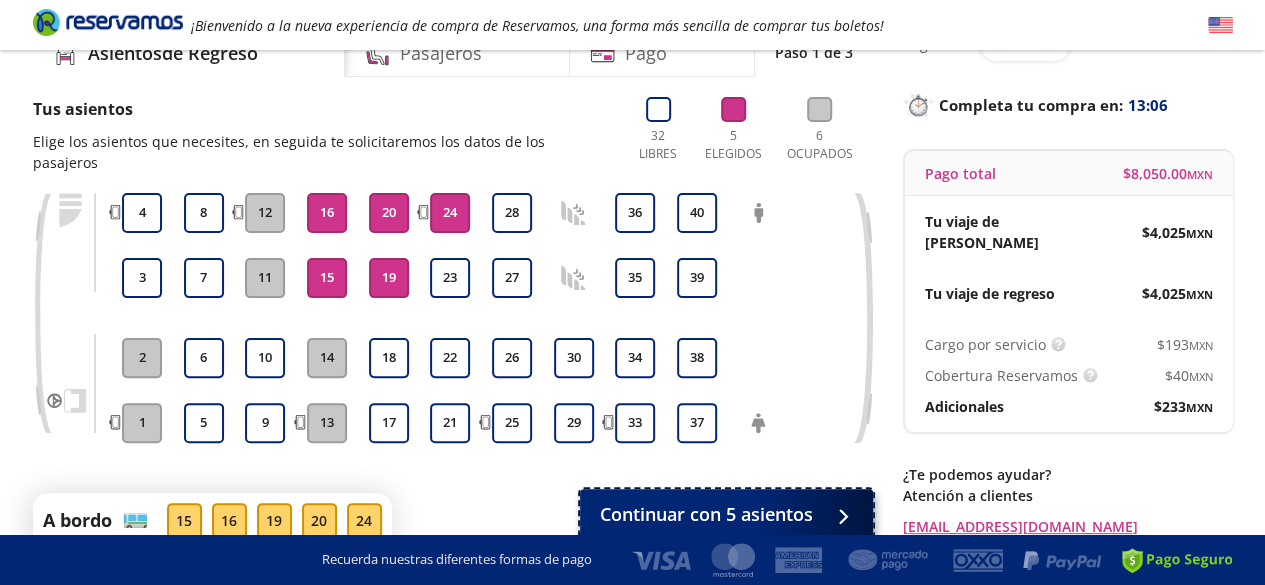 click on "Continuar con 5 asientos" at bounding box center [706, 514] 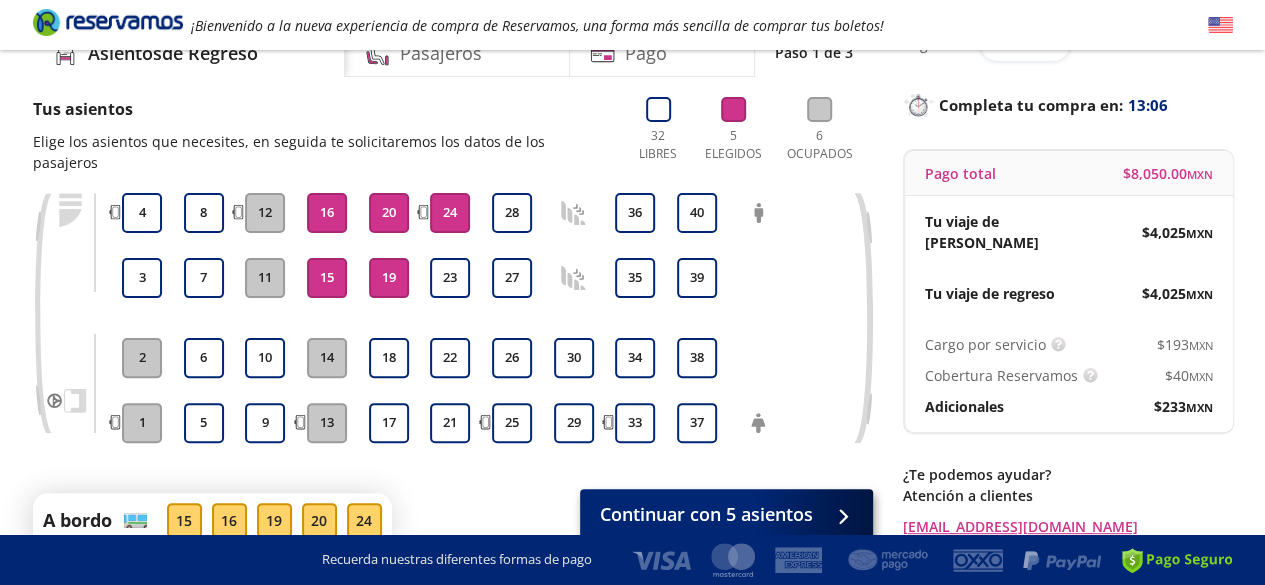 scroll, scrollTop: 0, scrollLeft: 0, axis: both 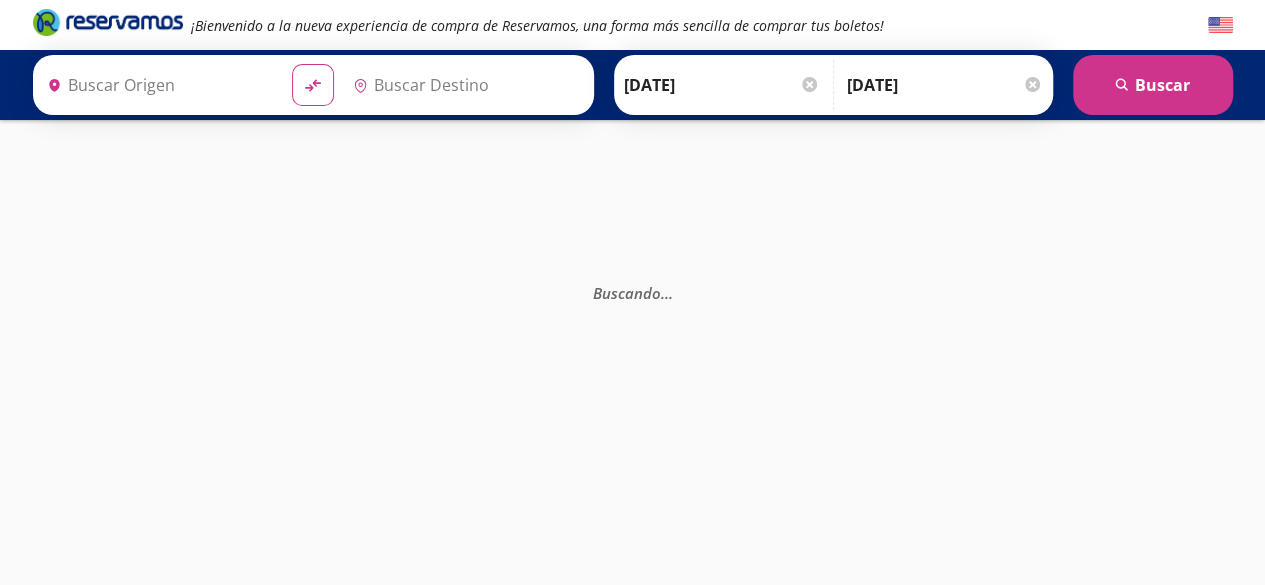 type on "[GEOGRAPHIC_DATA], [GEOGRAPHIC_DATA]" 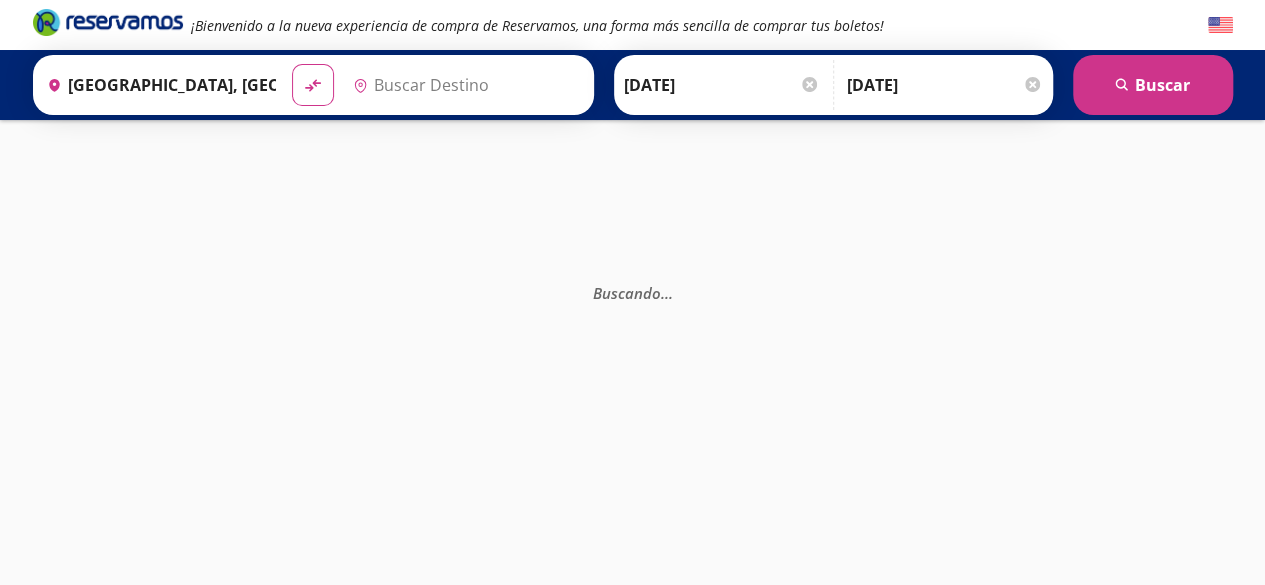 type on "Acapulco, [GEOGRAPHIC_DATA]" 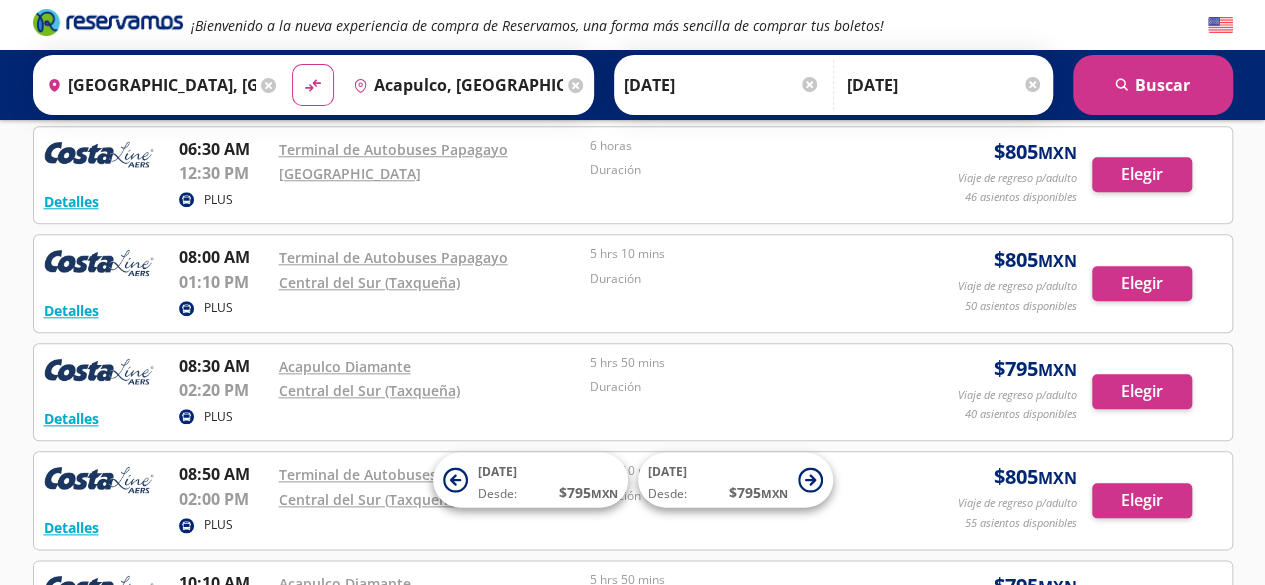 scroll, scrollTop: 1000, scrollLeft: 0, axis: vertical 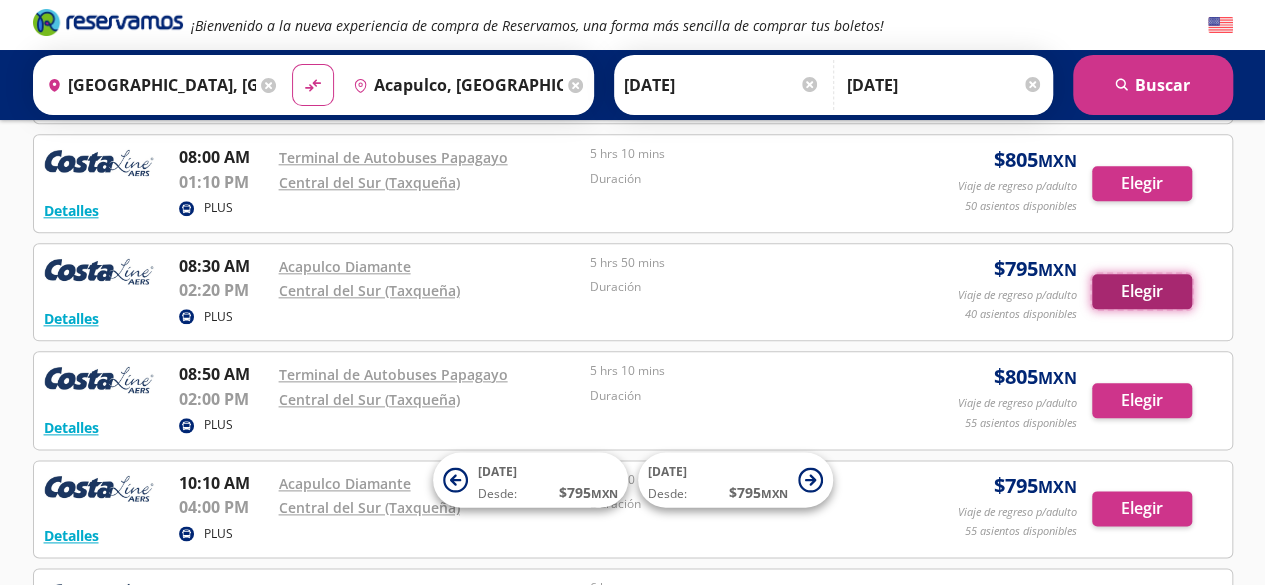 click on "Elegir" at bounding box center [1142, 291] 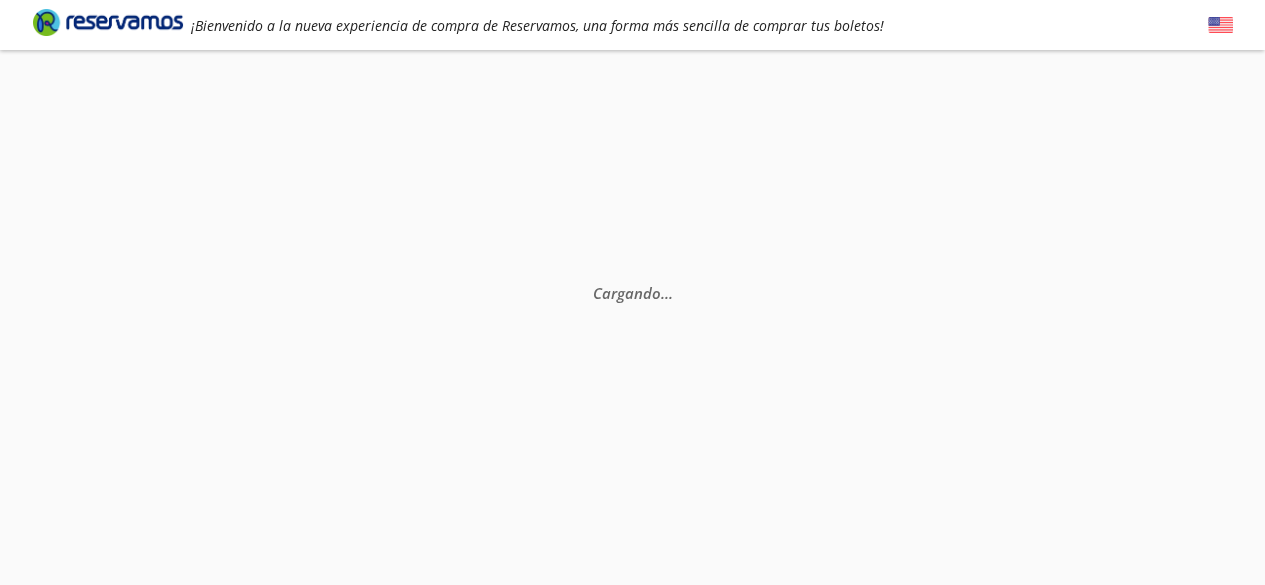 scroll, scrollTop: 0, scrollLeft: 0, axis: both 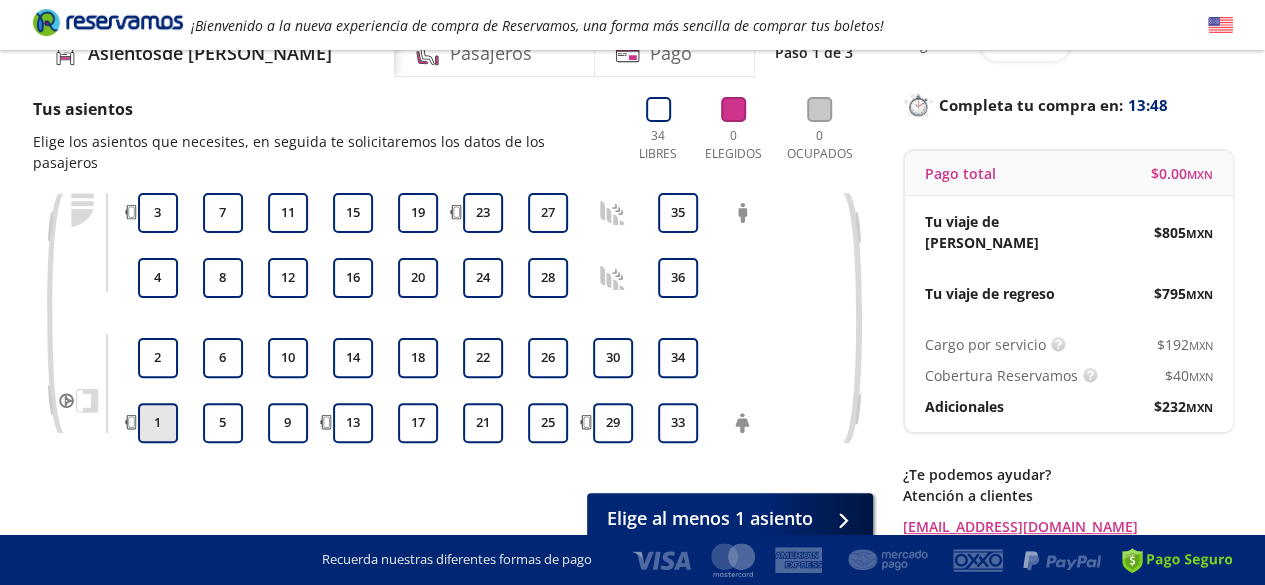 click on "1" at bounding box center [158, 423] 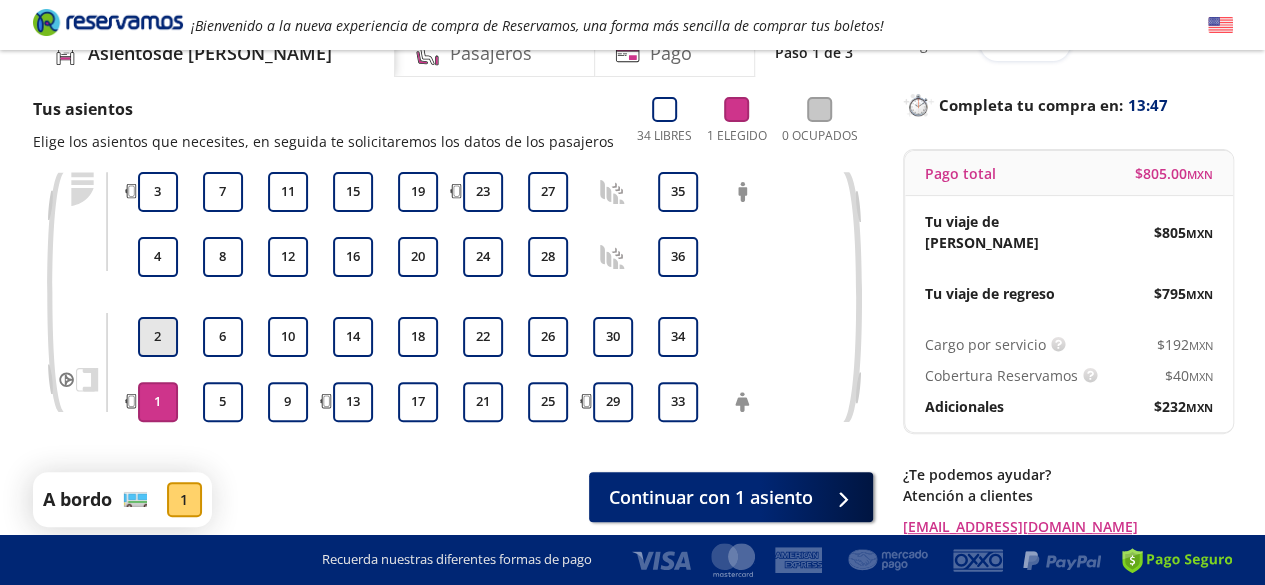 click on "2" at bounding box center [158, 337] 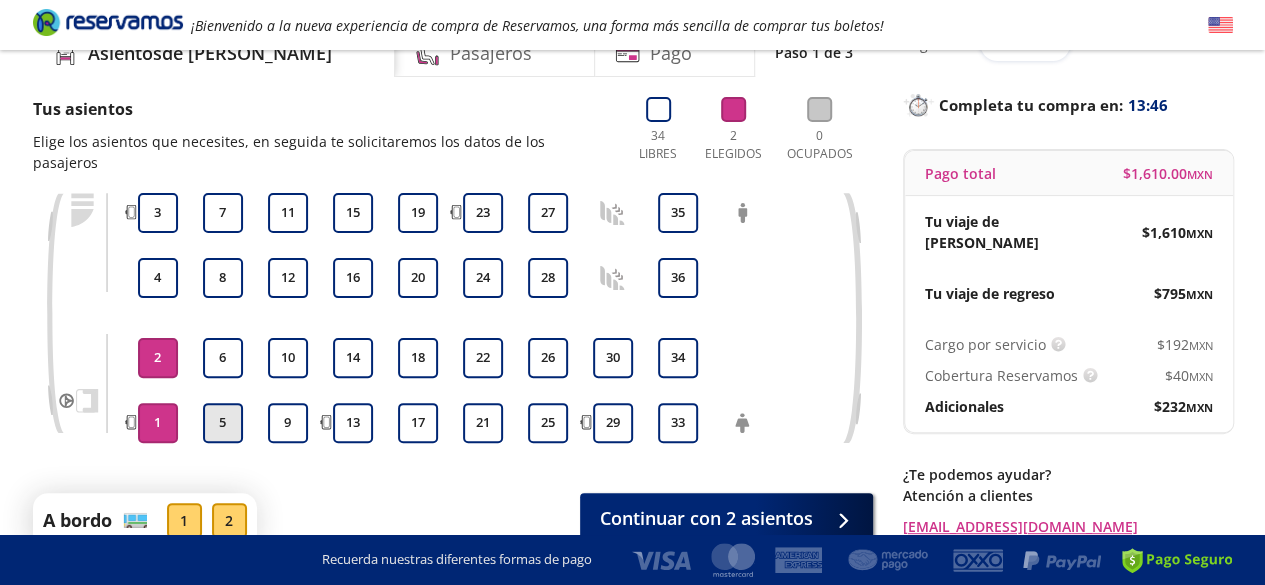 click on "5" at bounding box center [223, 423] 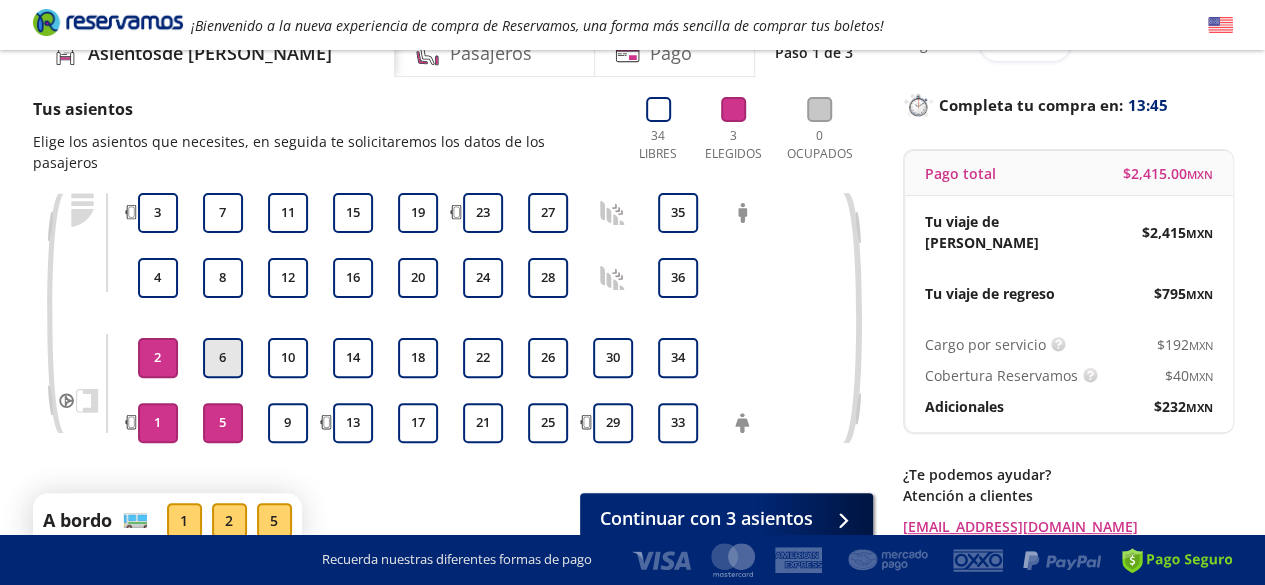 click on "6" at bounding box center (223, 358) 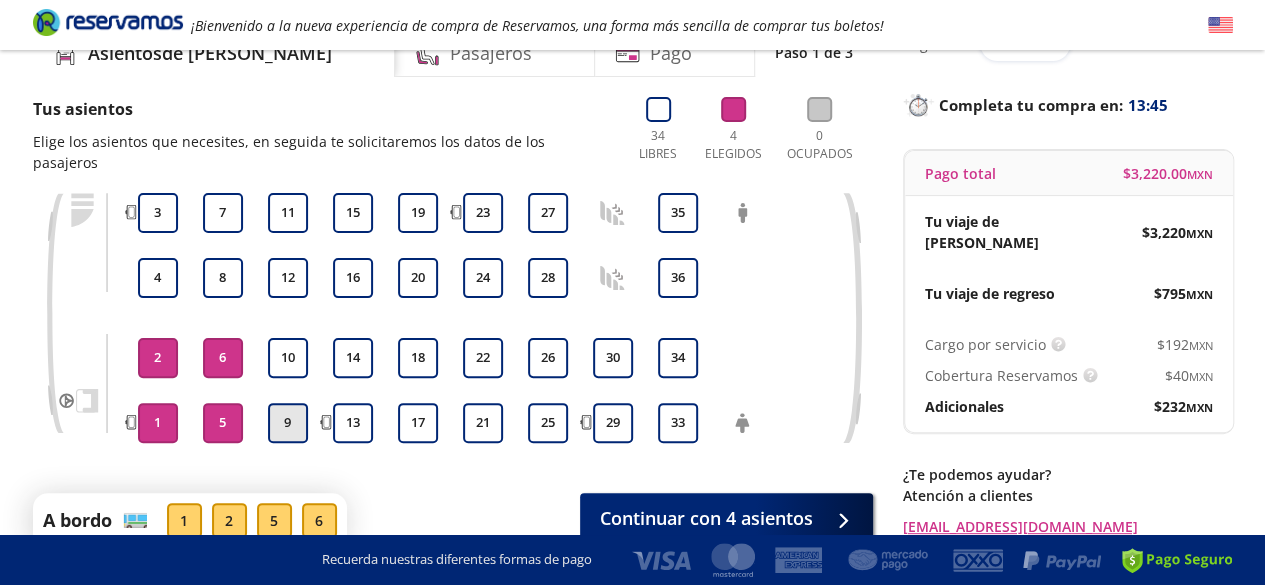 click on "9" at bounding box center [288, 423] 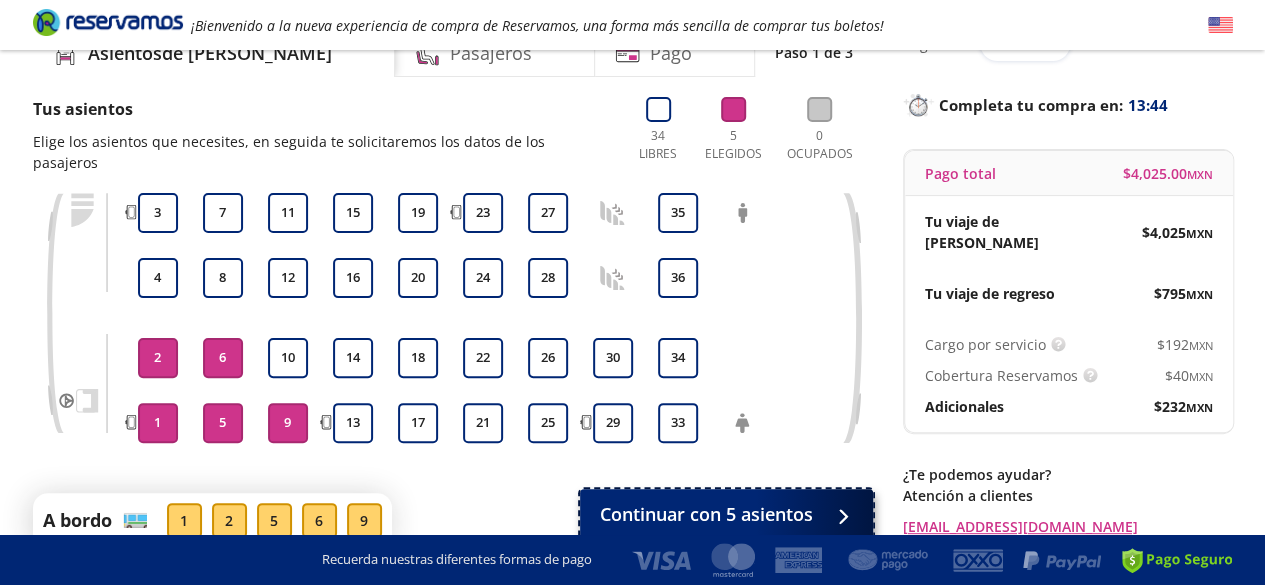 click on "Continuar con 5 asientos" at bounding box center (706, 514) 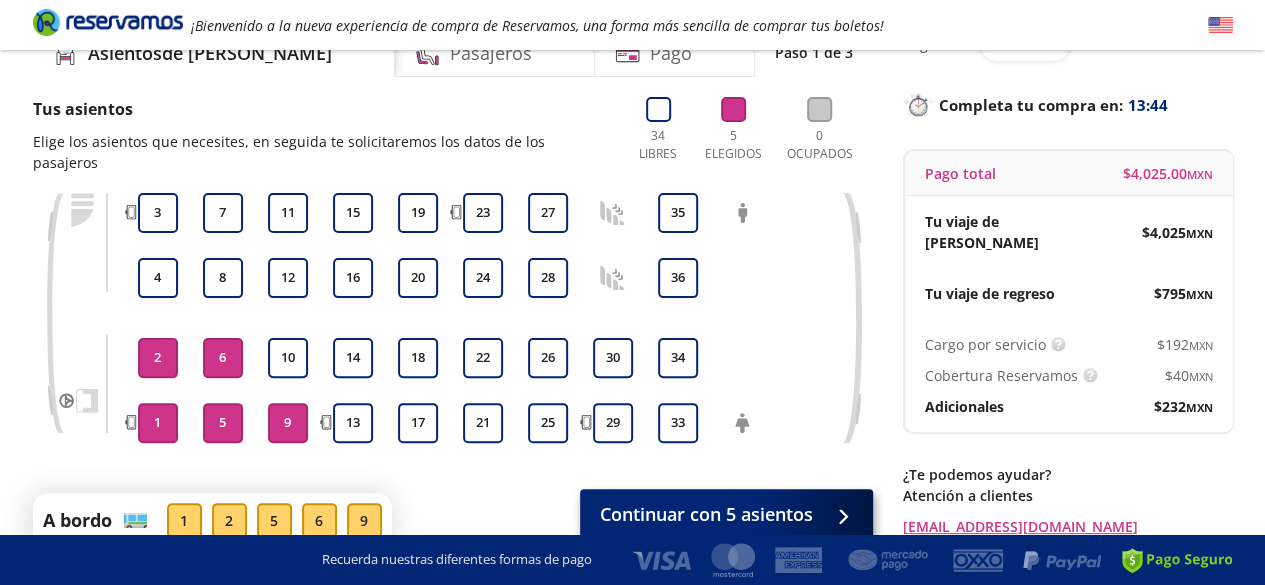 scroll, scrollTop: 0, scrollLeft: 0, axis: both 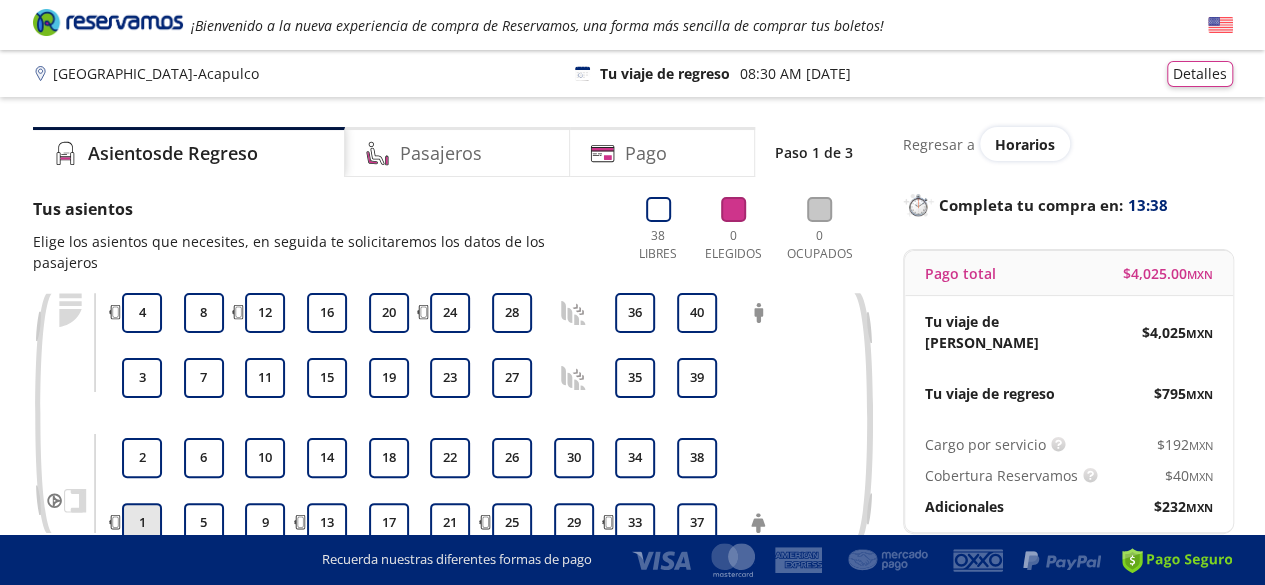 click on "1" at bounding box center [142, 523] 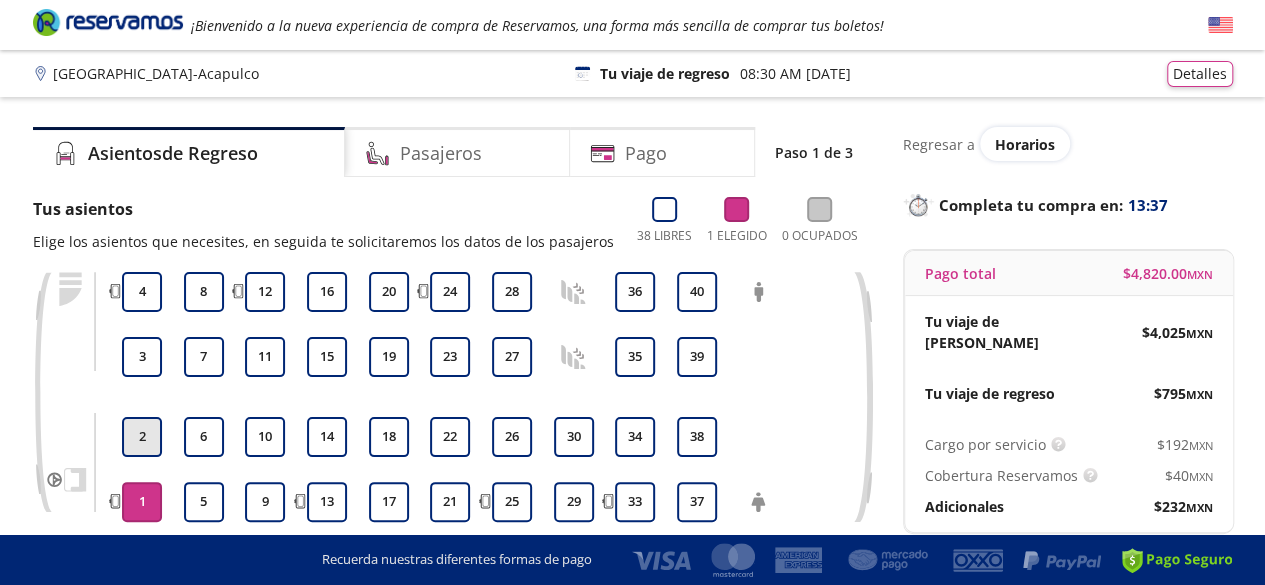 click on "2" at bounding box center [142, 437] 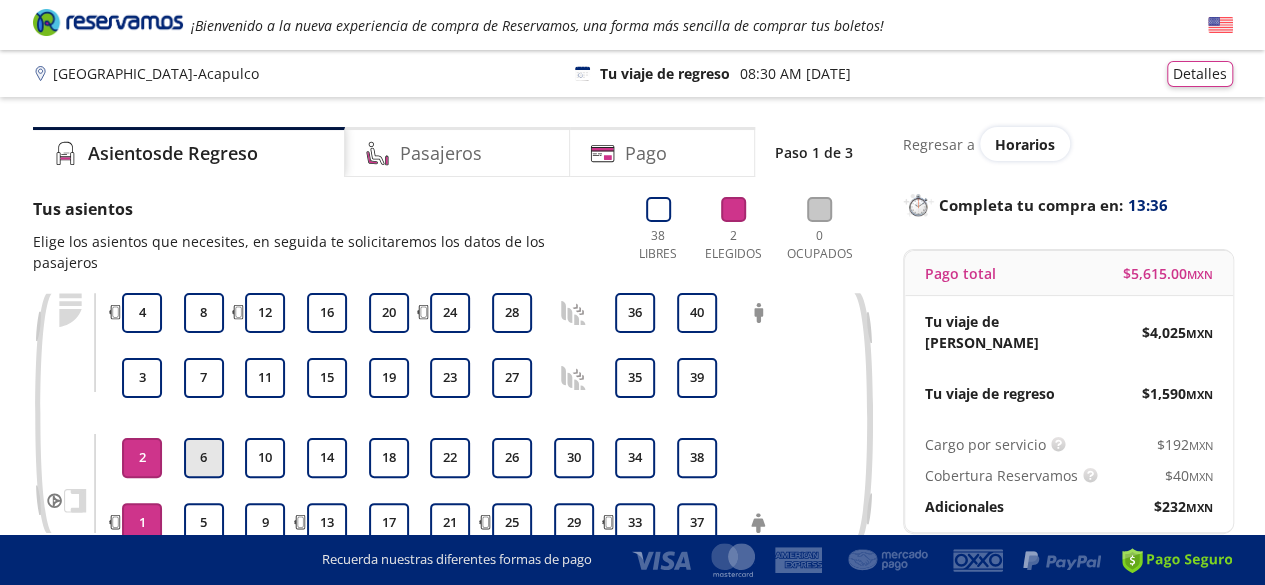drag, startPoint x: 191, startPoint y: 491, endPoint x: 195, endPoint y: 445, distance: 46.173584 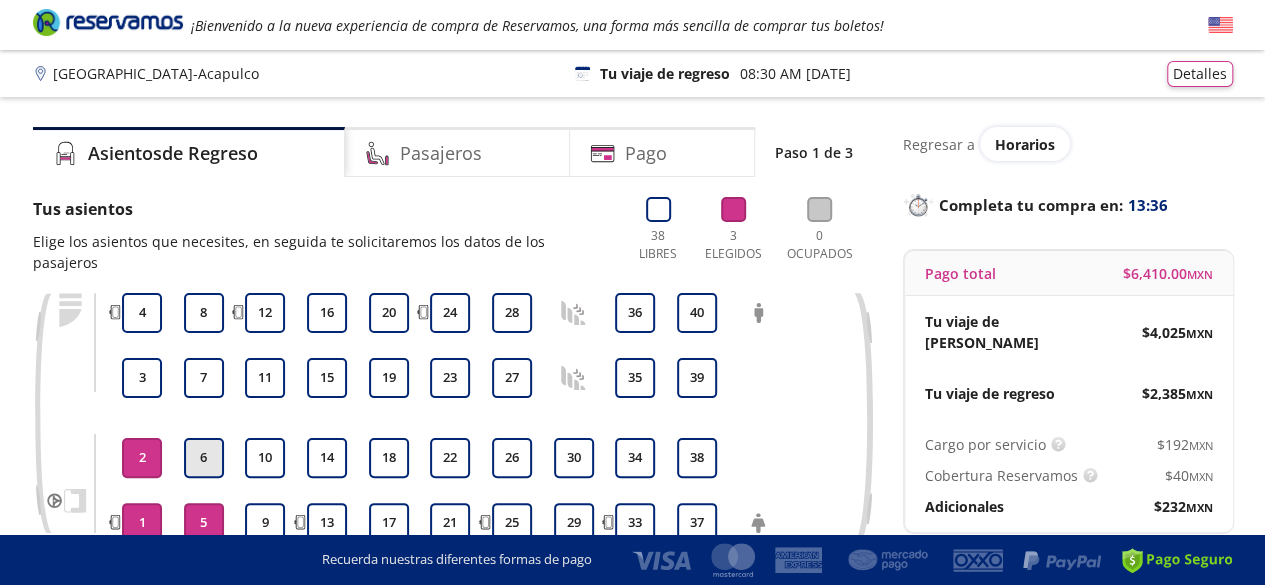 drag, startPoint x: 196, startPoint y: 436, endPoint x: 244, endPoint y: 503, distance: 82.419655 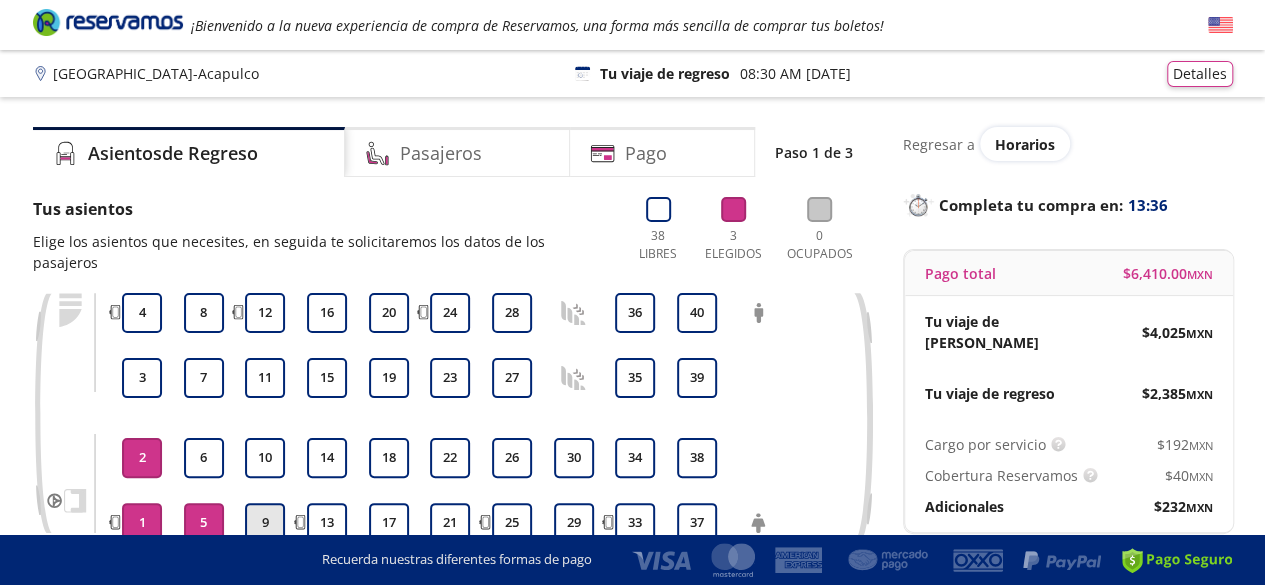 click on "6" at bounding box center [204, 458] 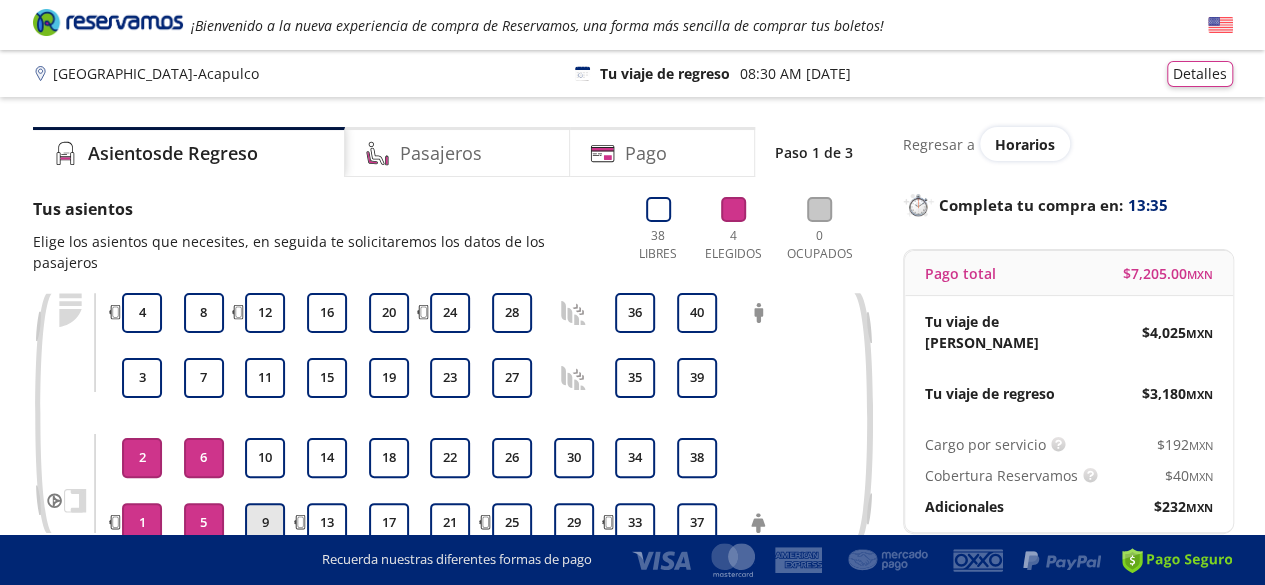 click on "9" at bounding box center (265, 523) 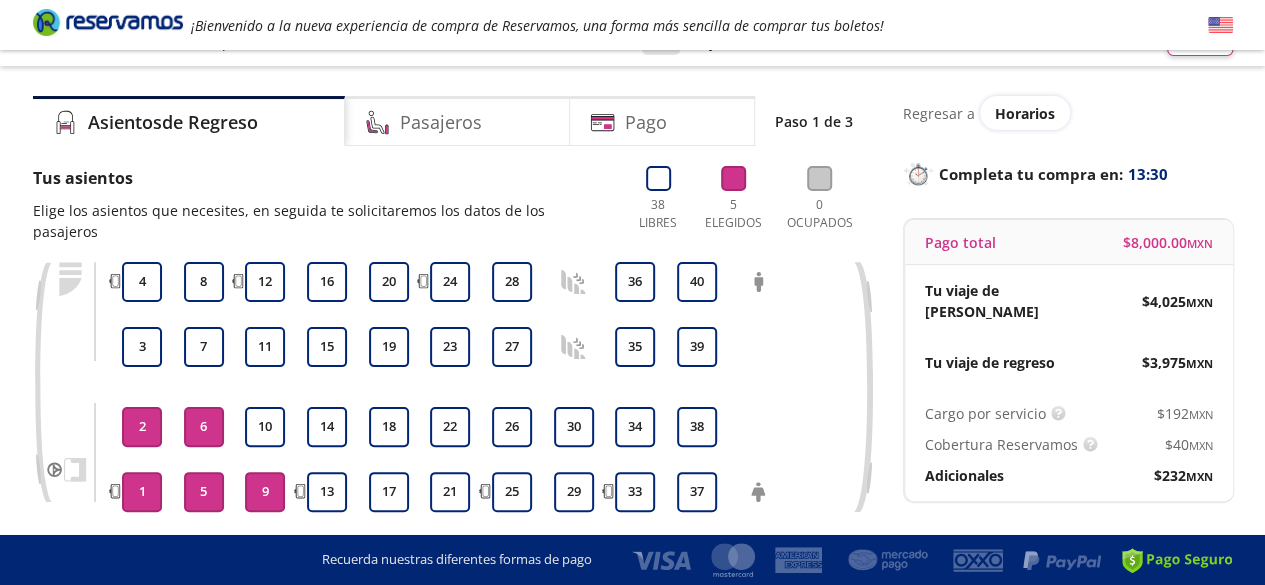scroll, scrollTop: 0, scrollLeft: 0, axis: both 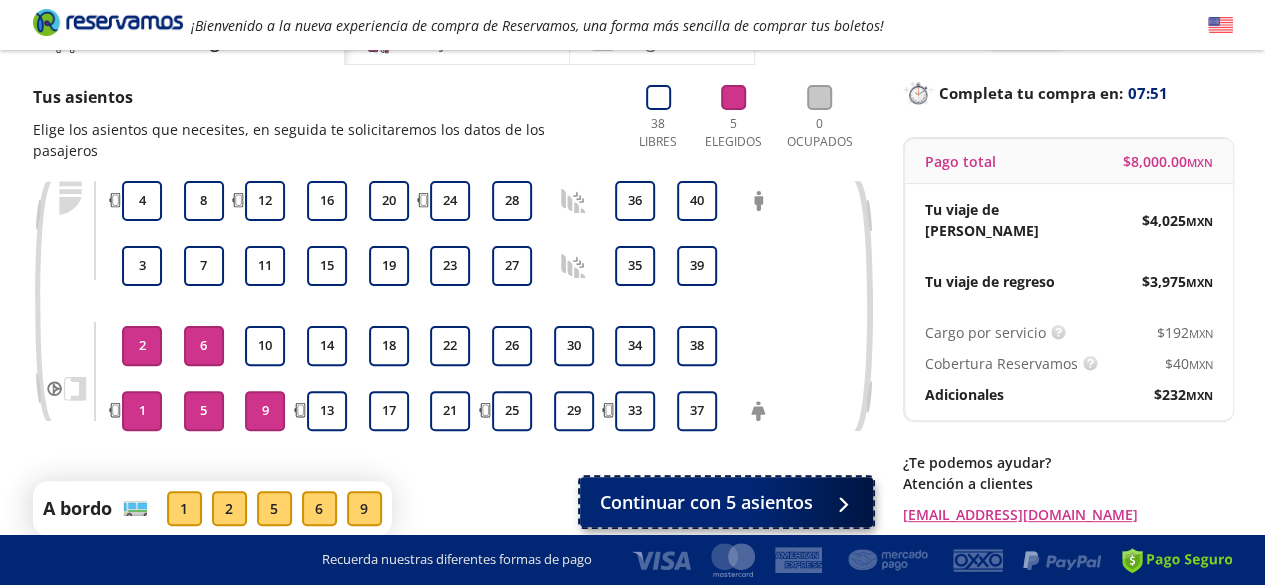 click on "Continuar con 5 asientos" at bounding box center [706, 502] 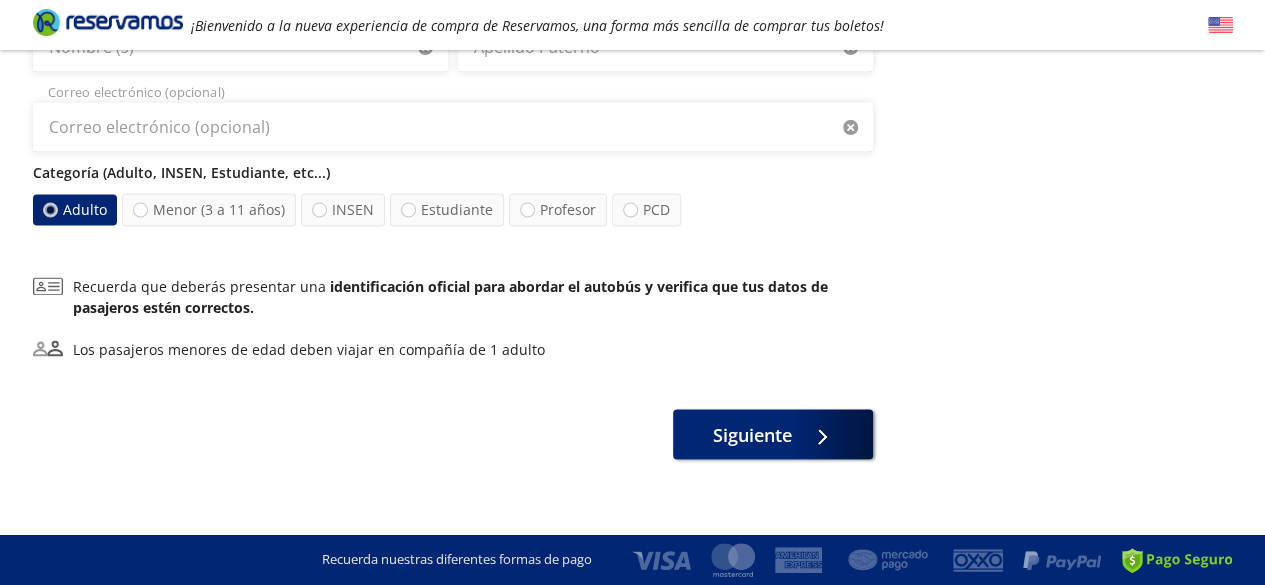 scroll, scrollTop: 1555, scrollLeft: 0, axis: vertical 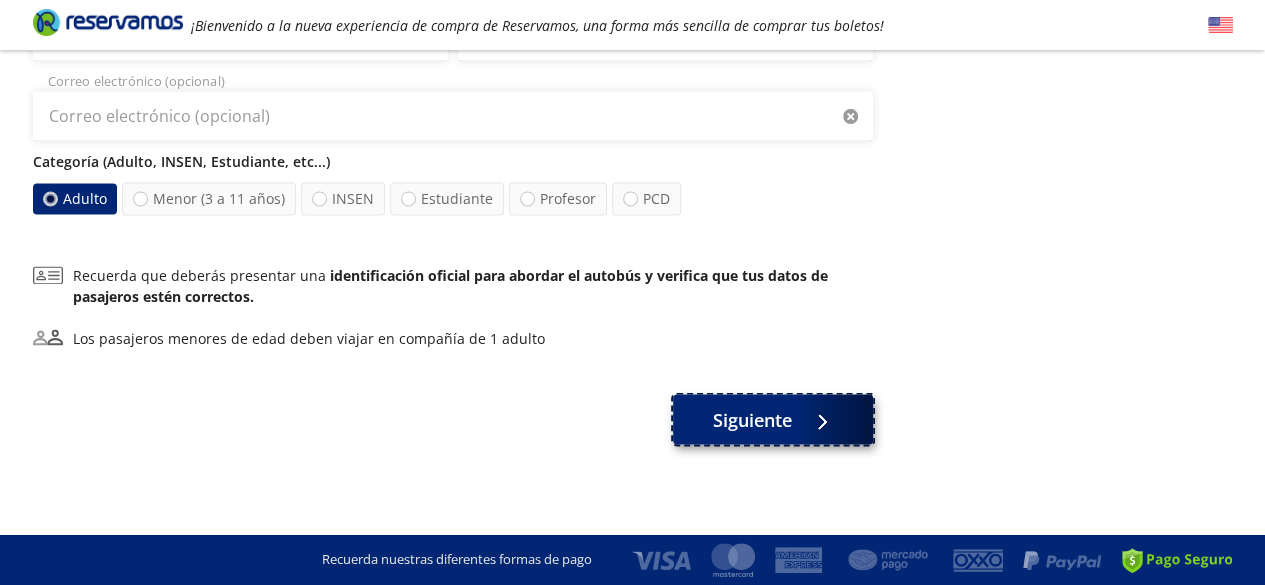 click on "Siguiente" at bounding box center (752, 419) 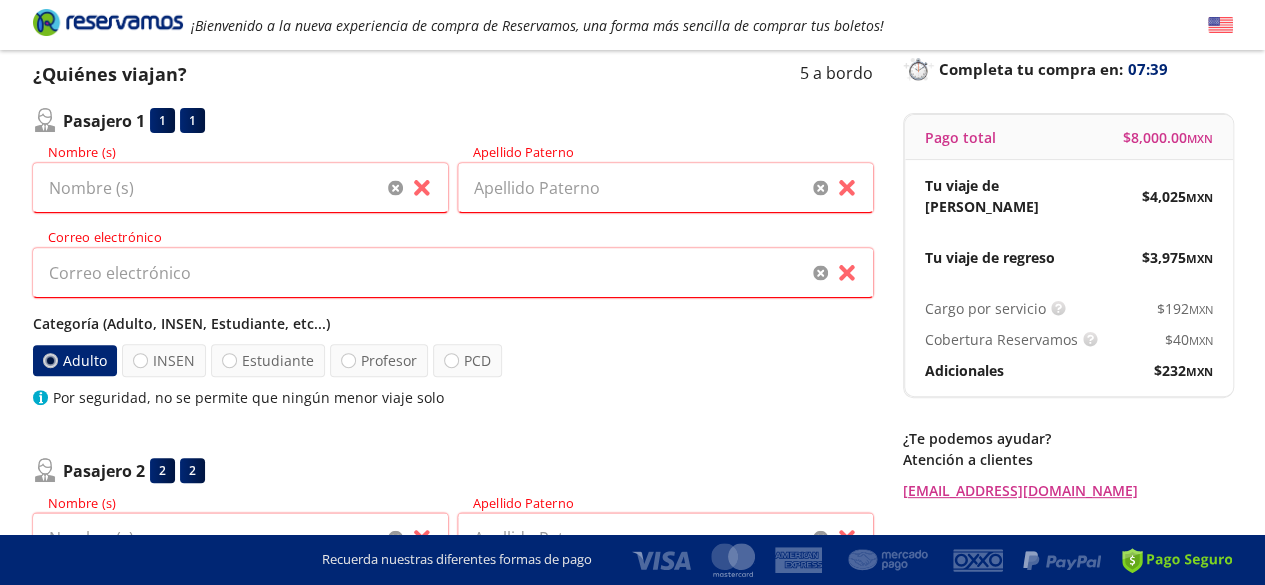 scroll, scrollTop: 0, scrollLeft: 0, axis: both 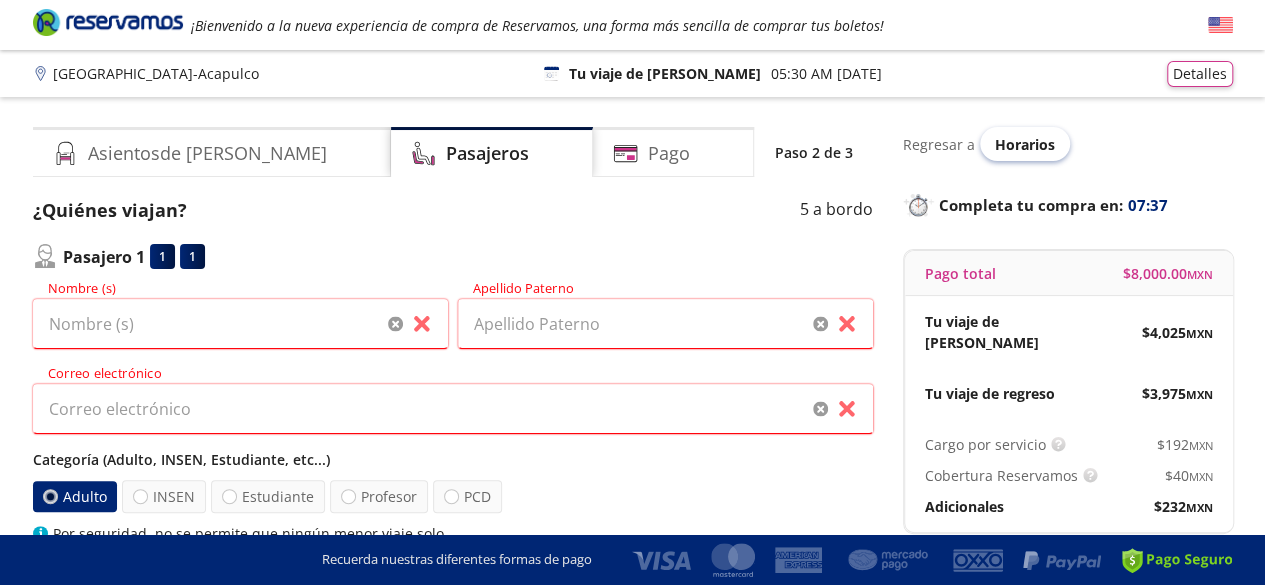 click on "Horarios" at bounding box center (1025, 144) 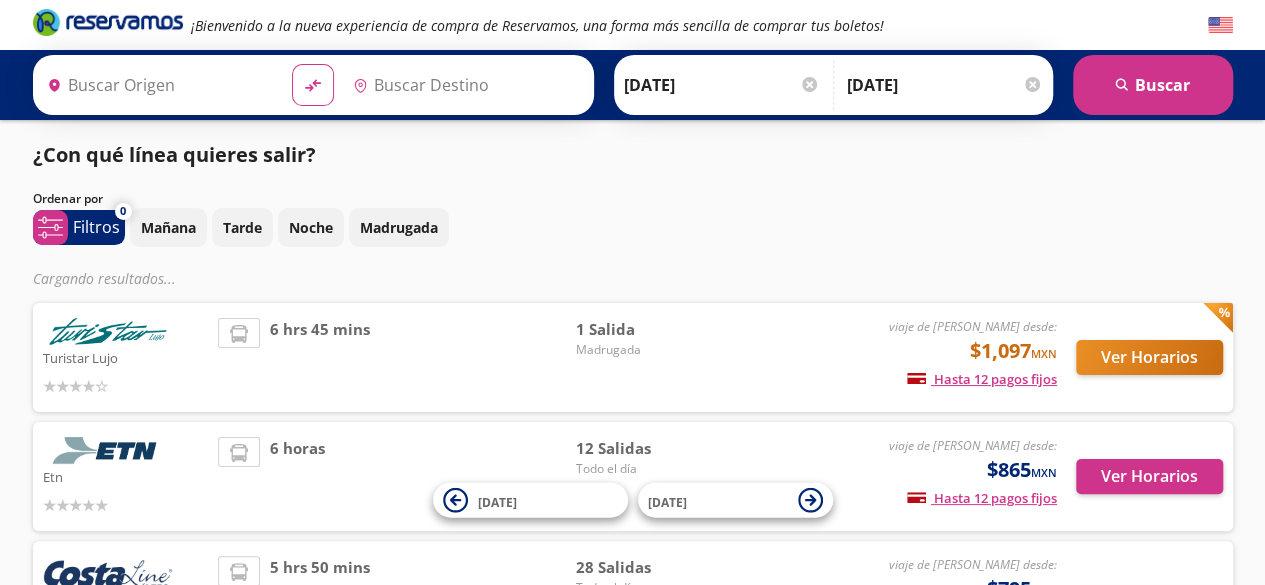 type on "[GEOGRAPHIC_DATA], [GEOGRAPHIC_DATA]" 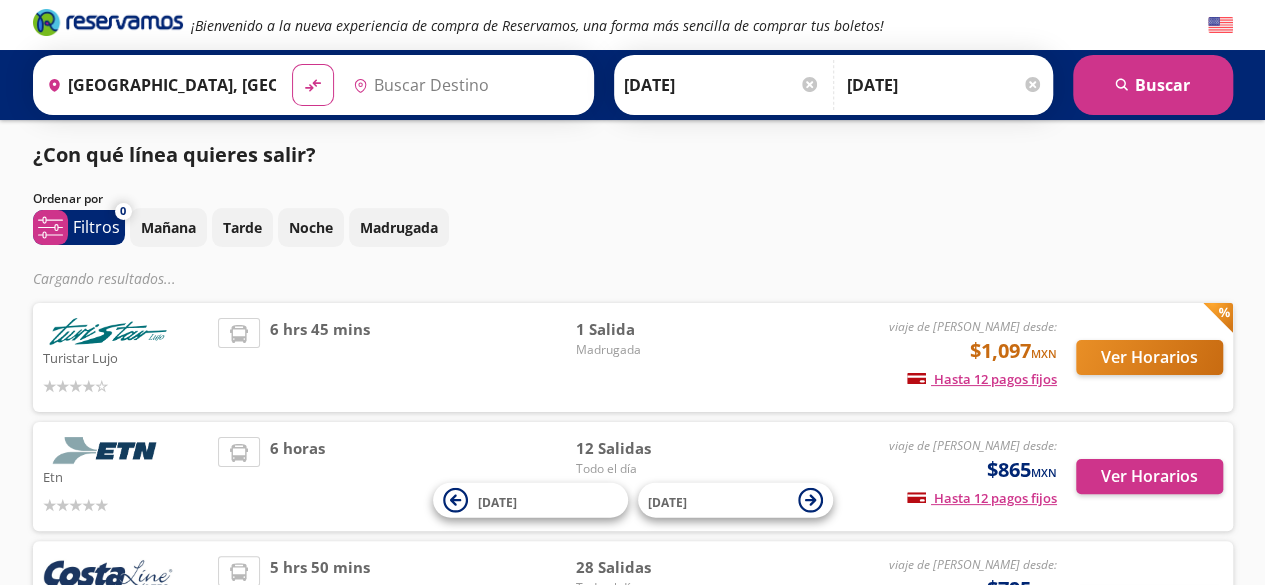 type on "Acapulco, [GEOGRAPHIC_DATA]" 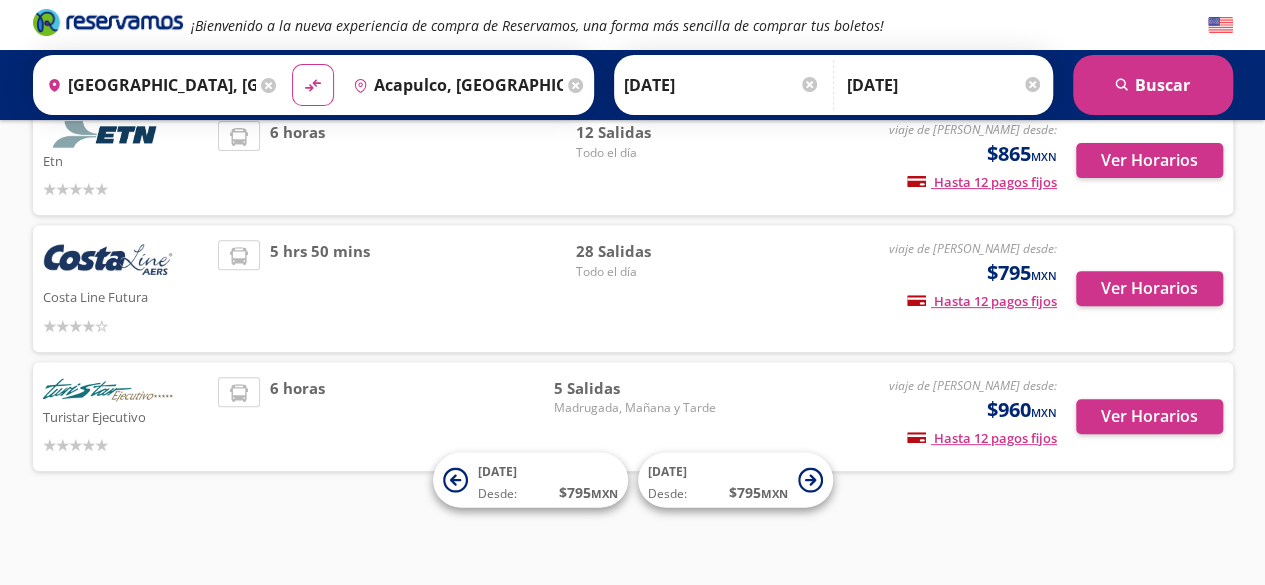 scroll, scrollTop: 275, scrollLeft: 0, axis: vertical 